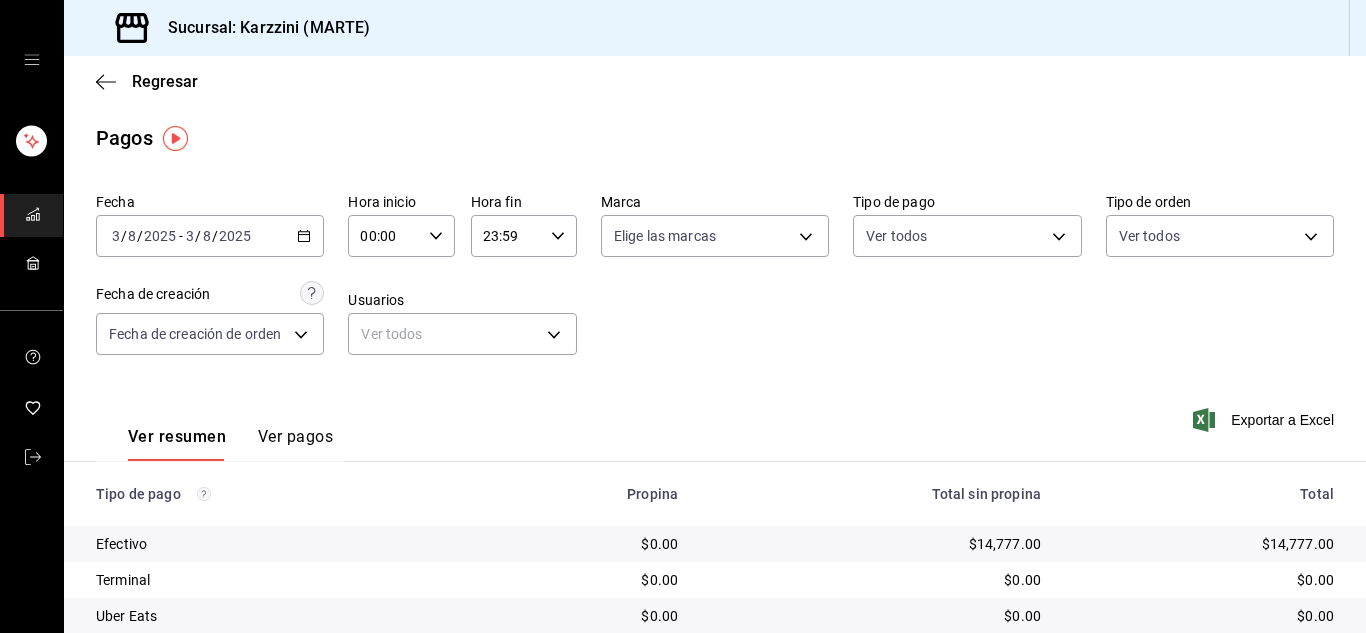 scroll, scrollTop: 0, scrollLeft: 0, axis: both 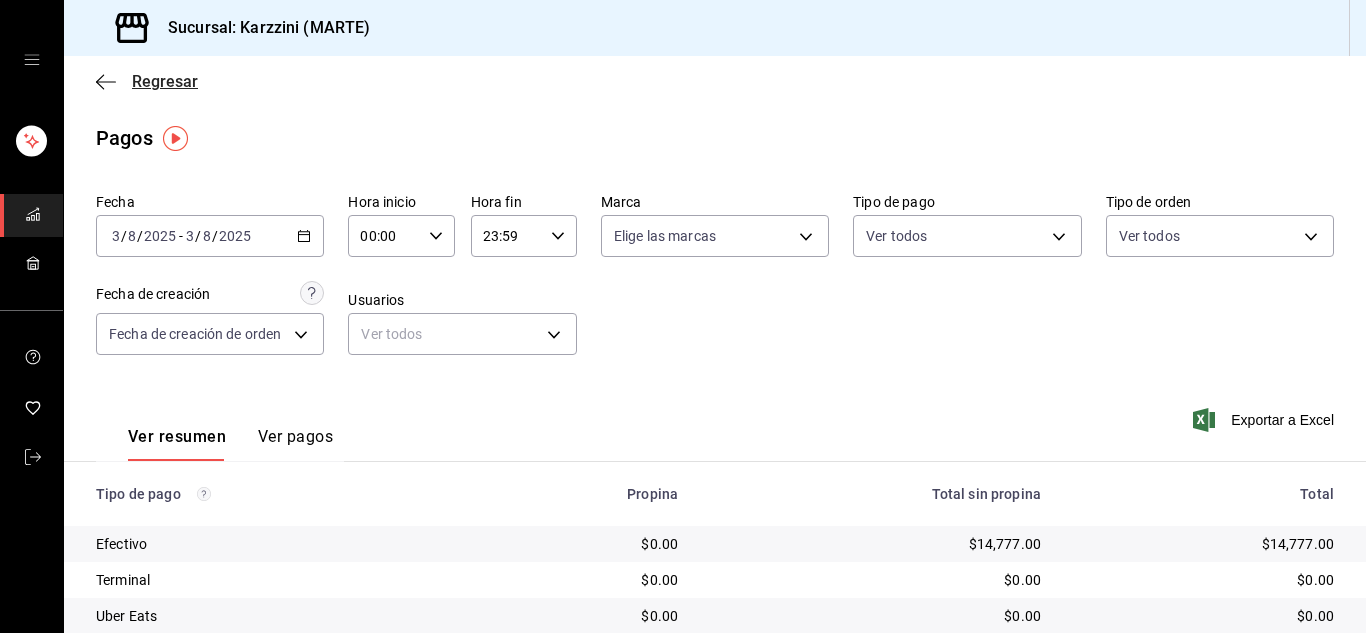 click 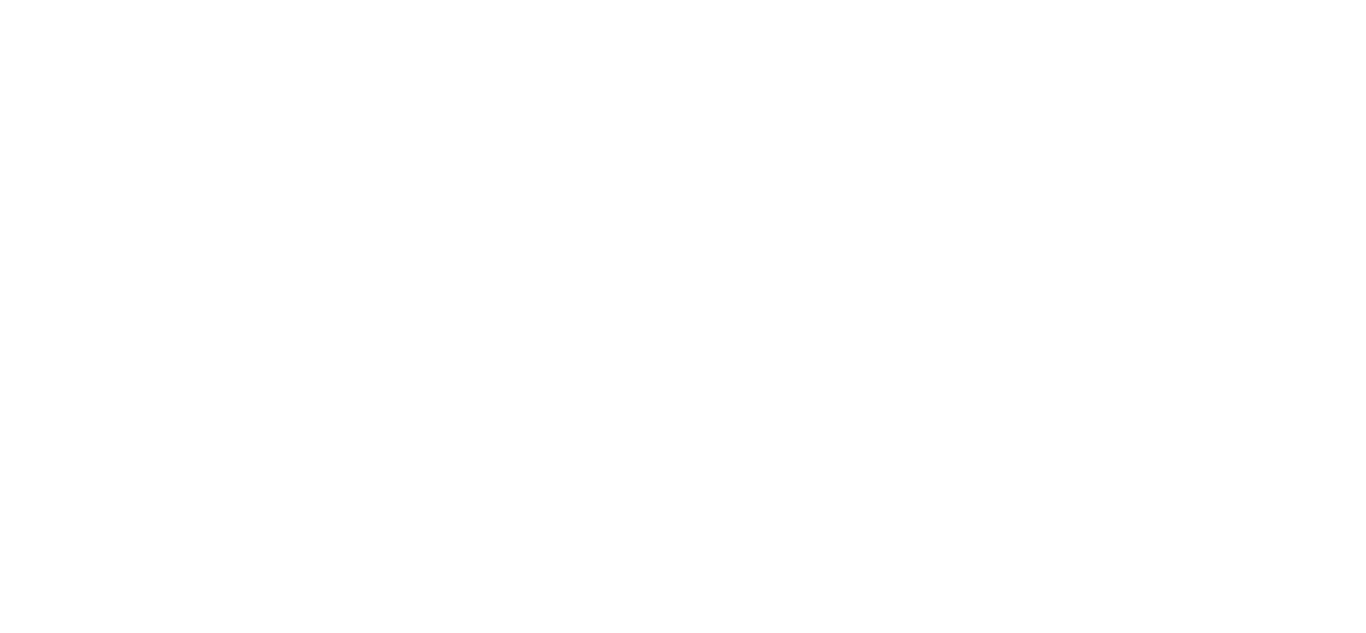 scroll, scrollTop: 0, scrollLeft: 0, axis: both 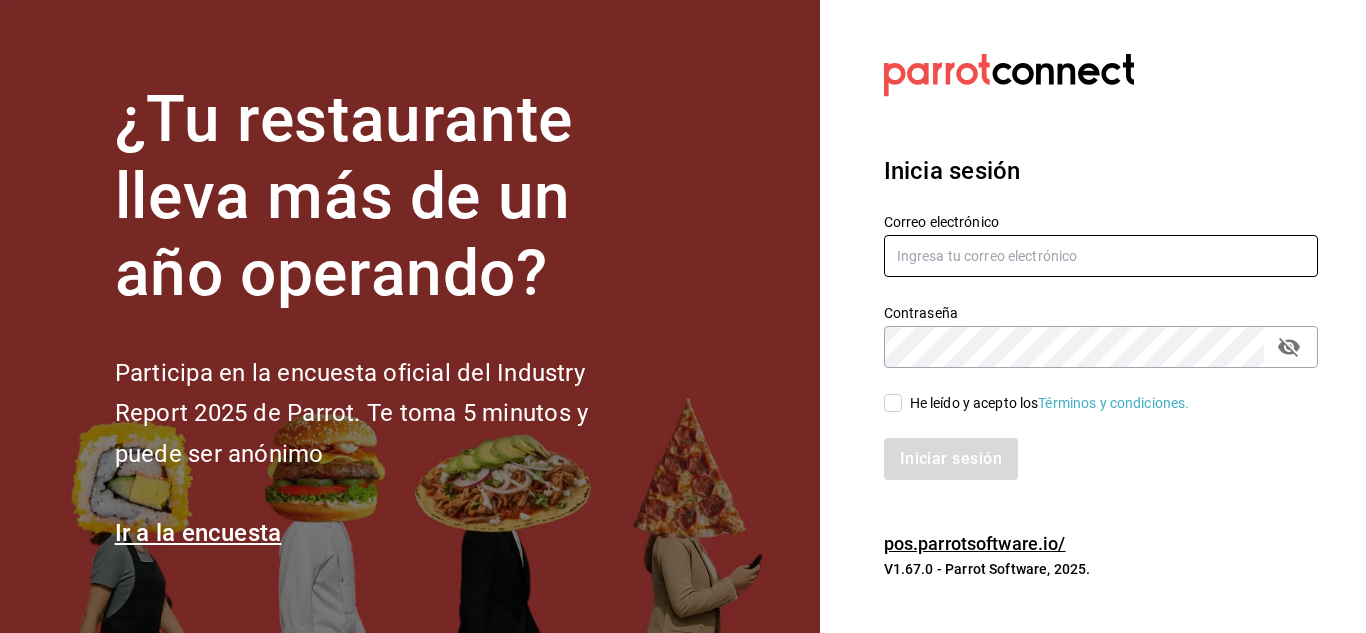 type on "[EMAIL]" 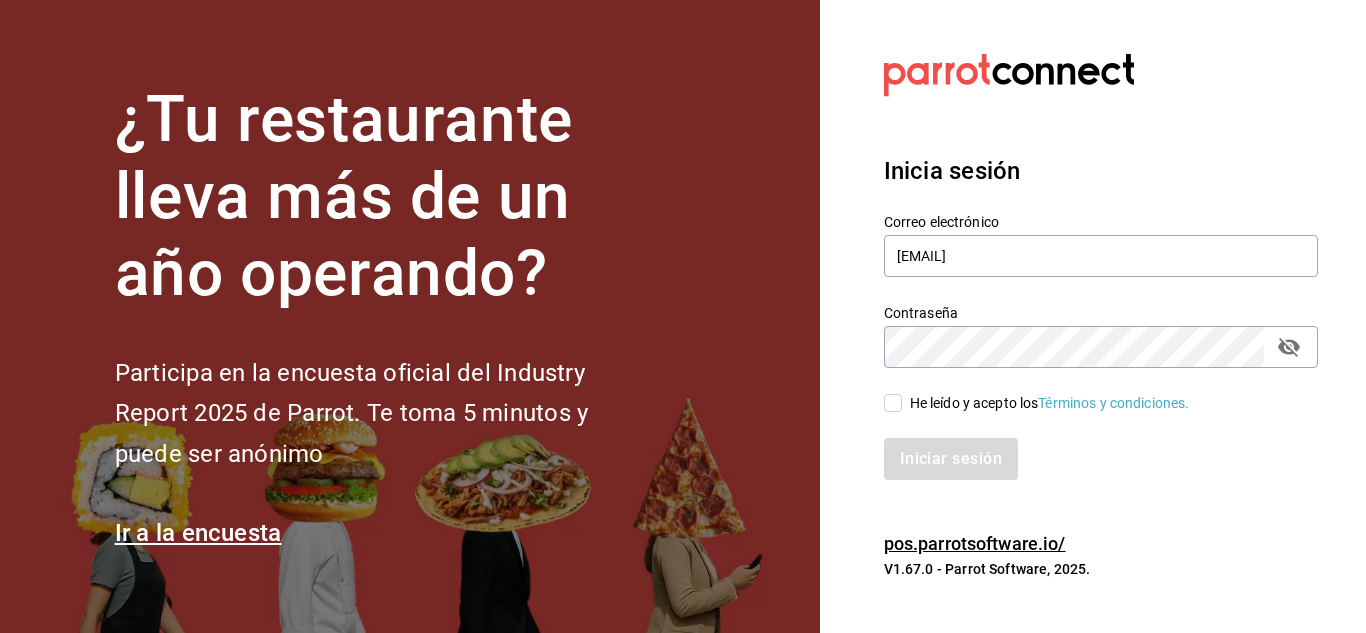 click on "He leído y acepto los  Términos y condiciones." at bounding box center [893, 403] 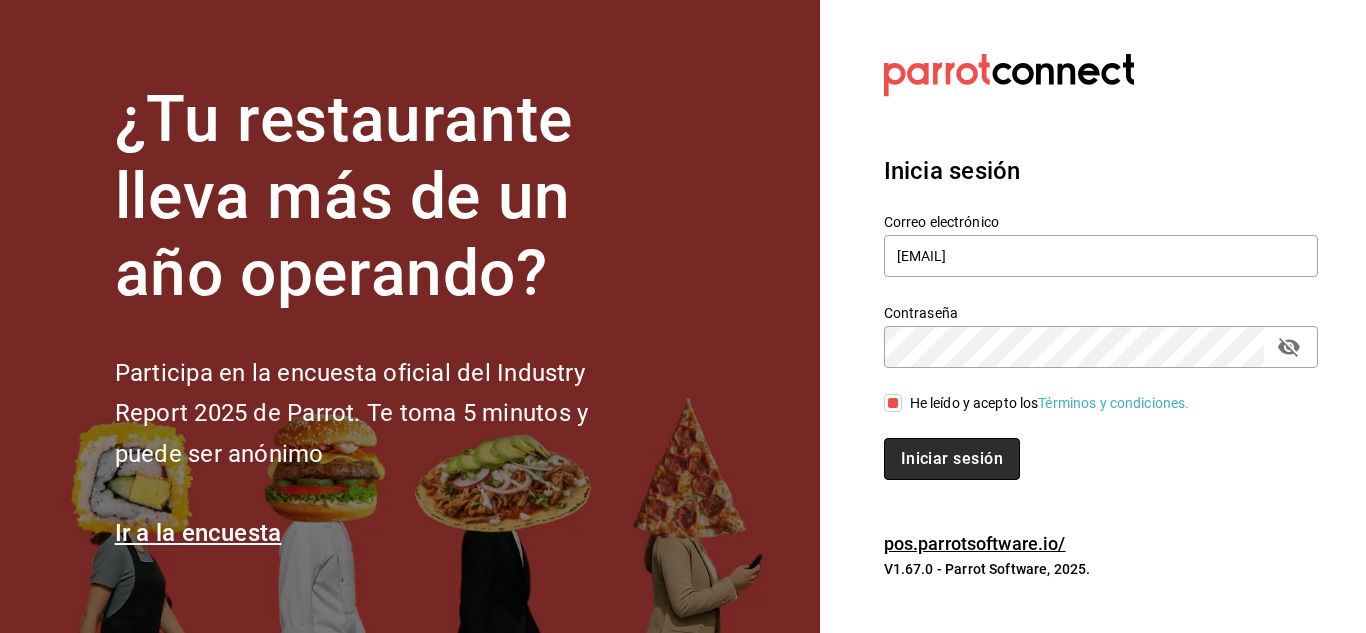 click on "Iniciar sesión" at bounding box center (952, 459) 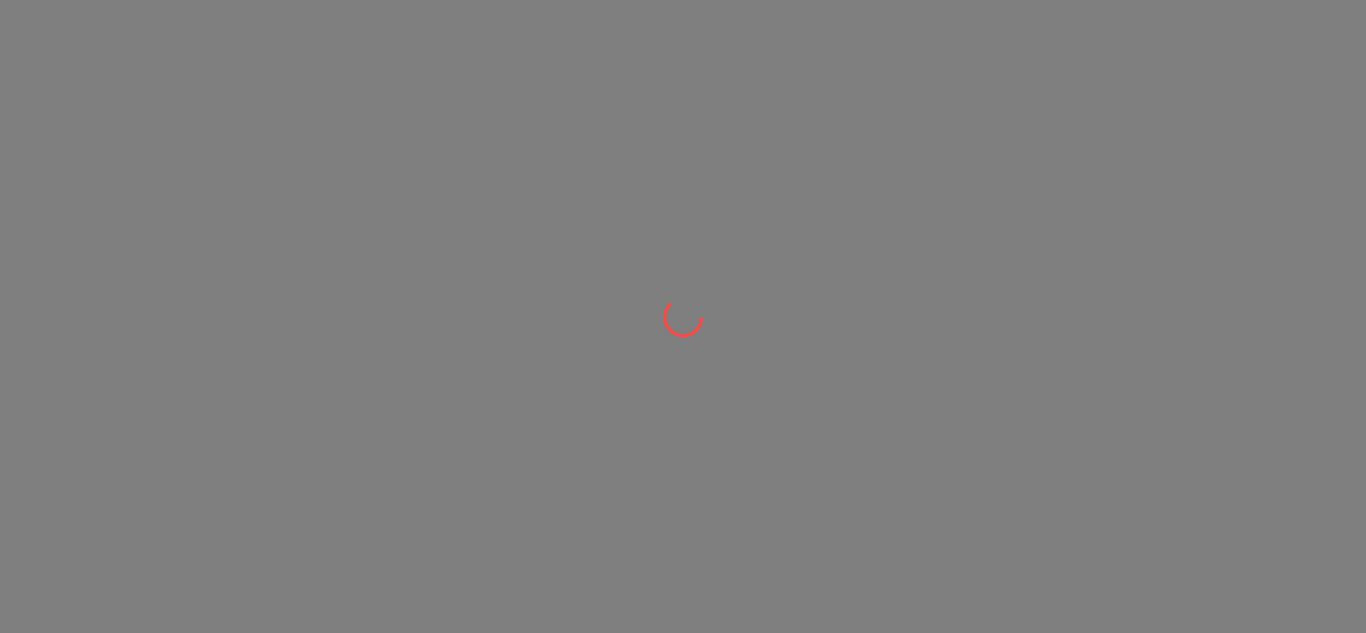 scroll, scrollTop: 0, scrollLeft: 0, axis: both 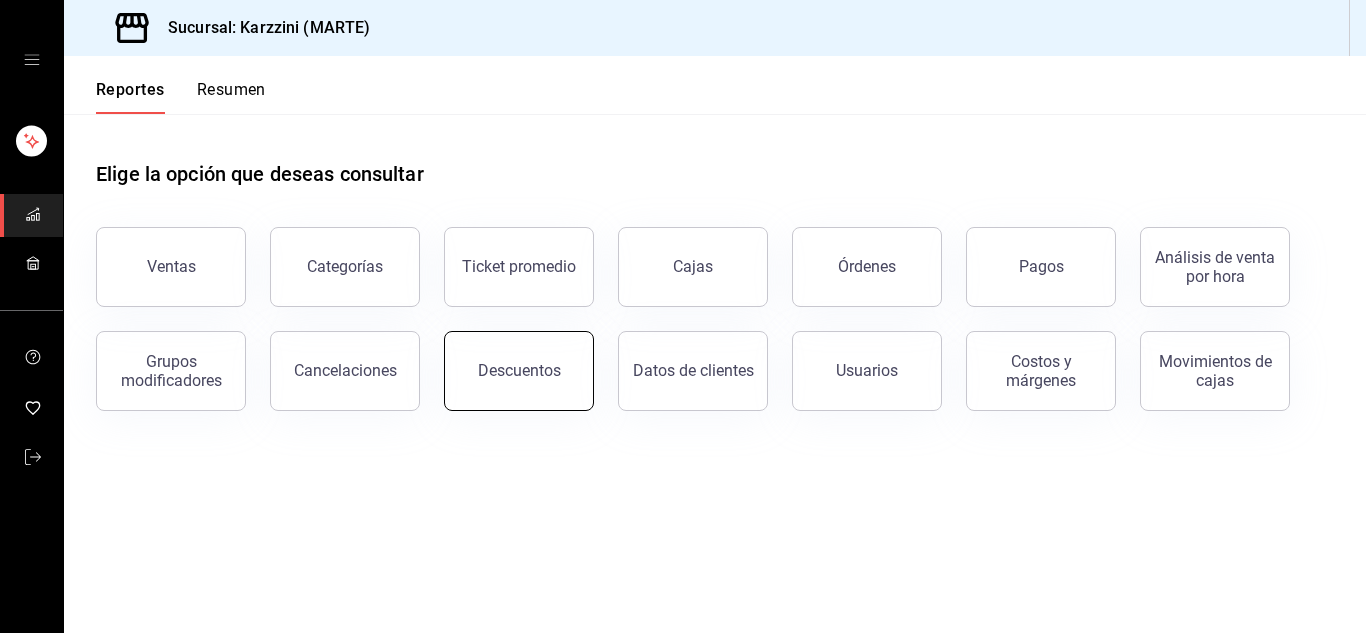 click on "Descuentos" at bounding box center [519, 370] 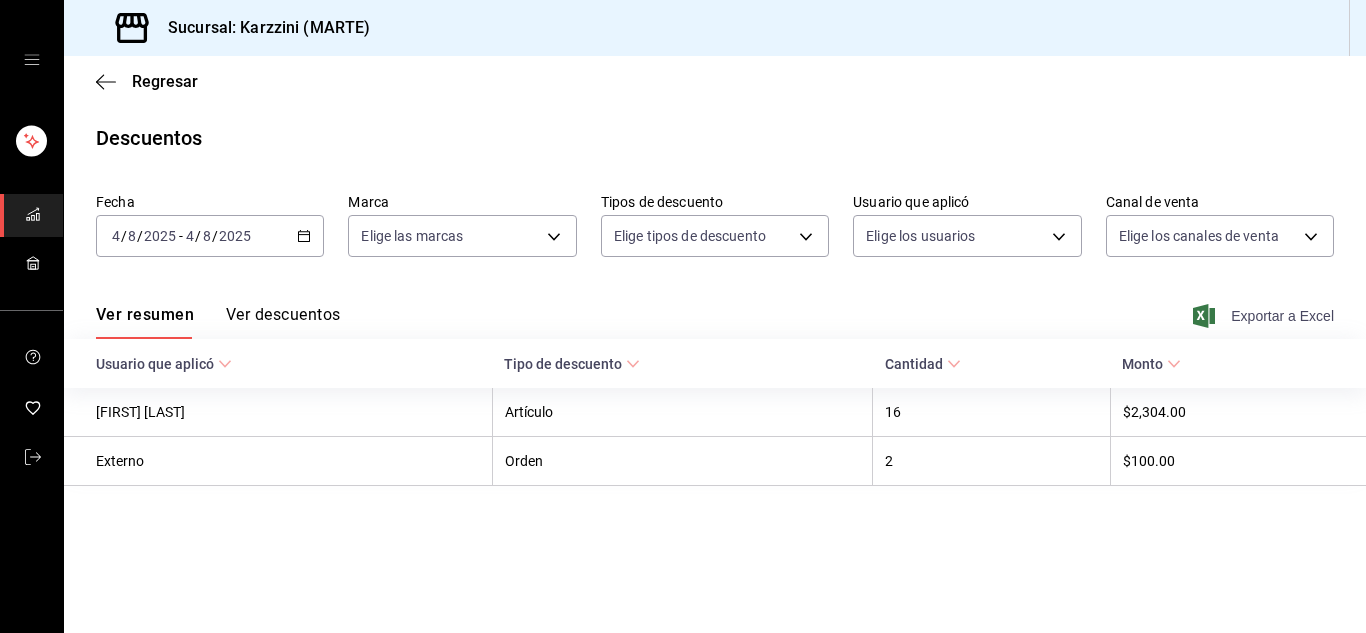 click on "Exportar a Excel" at bounding box center [1265, 316] 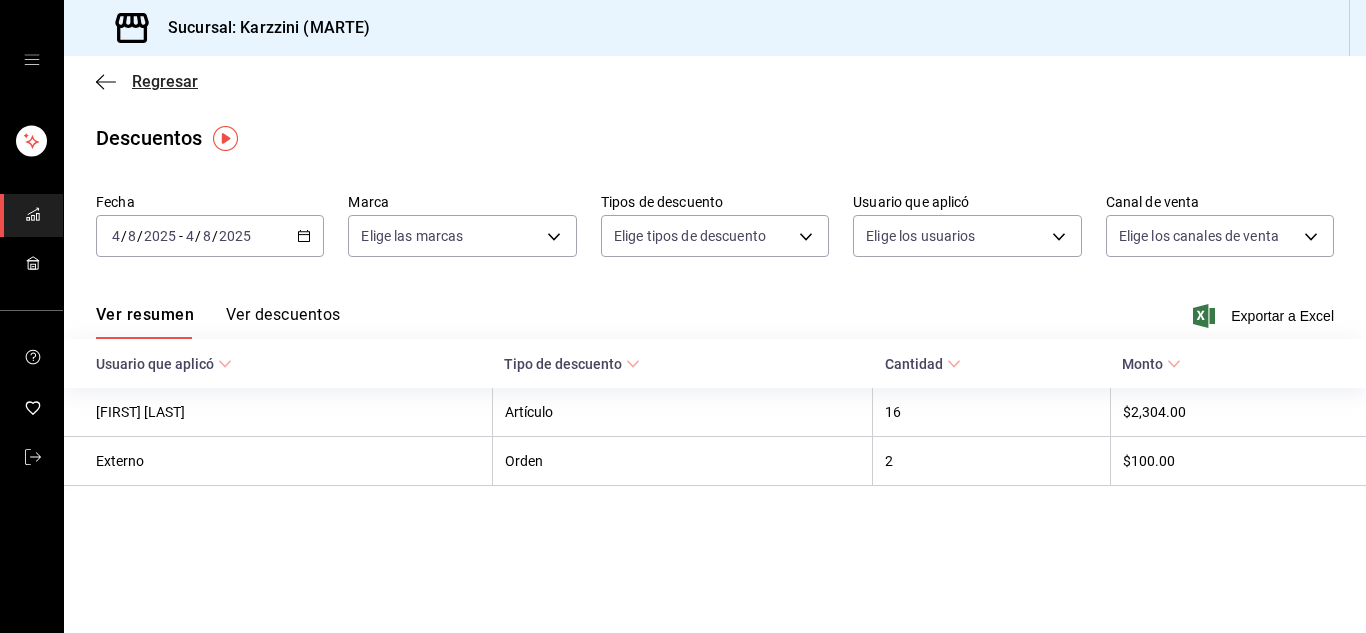 click 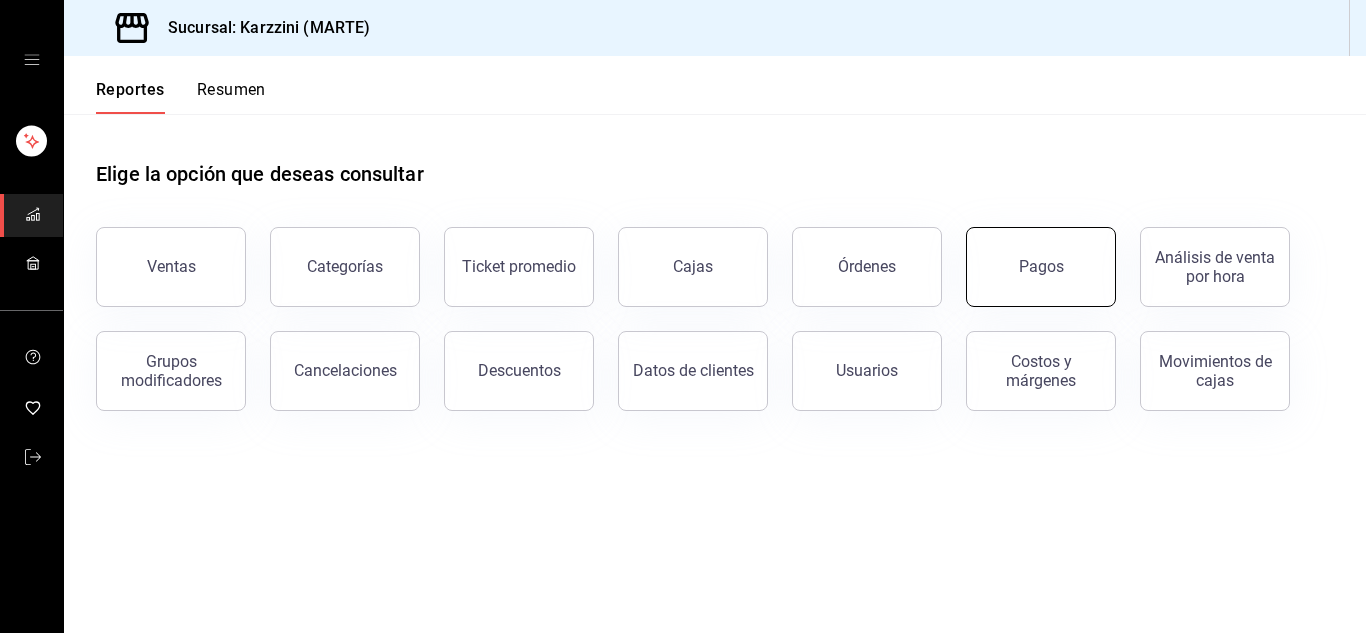 click on "Pagos" at bounding box center (1041, 267) 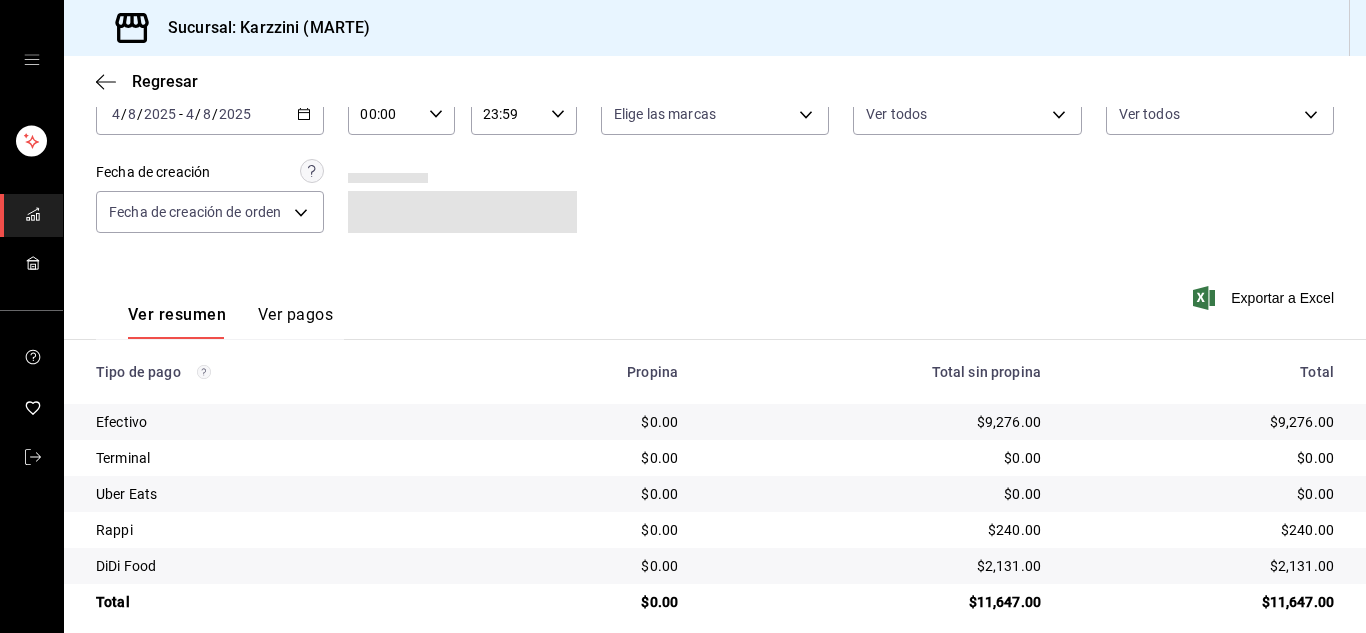 scroll, scrollTop: 142, scrollLeft: 0, axis: vertical 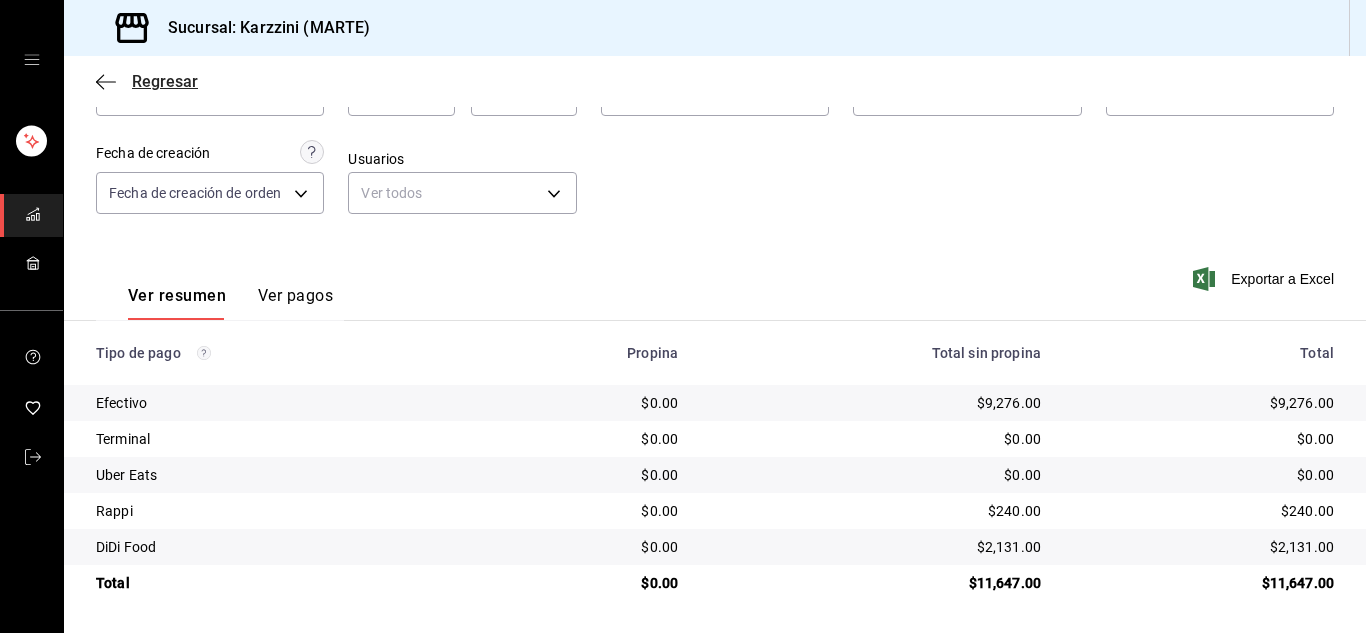 click 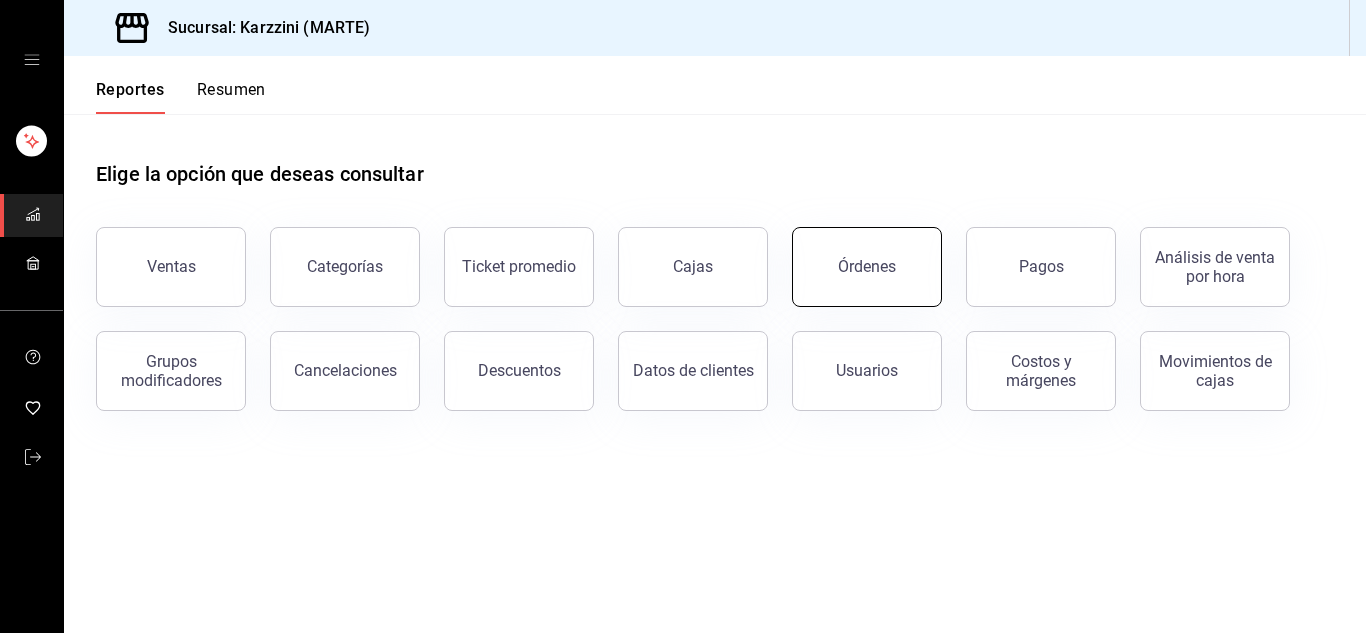 click on "Órdenes" at bounding box center [867, 266] 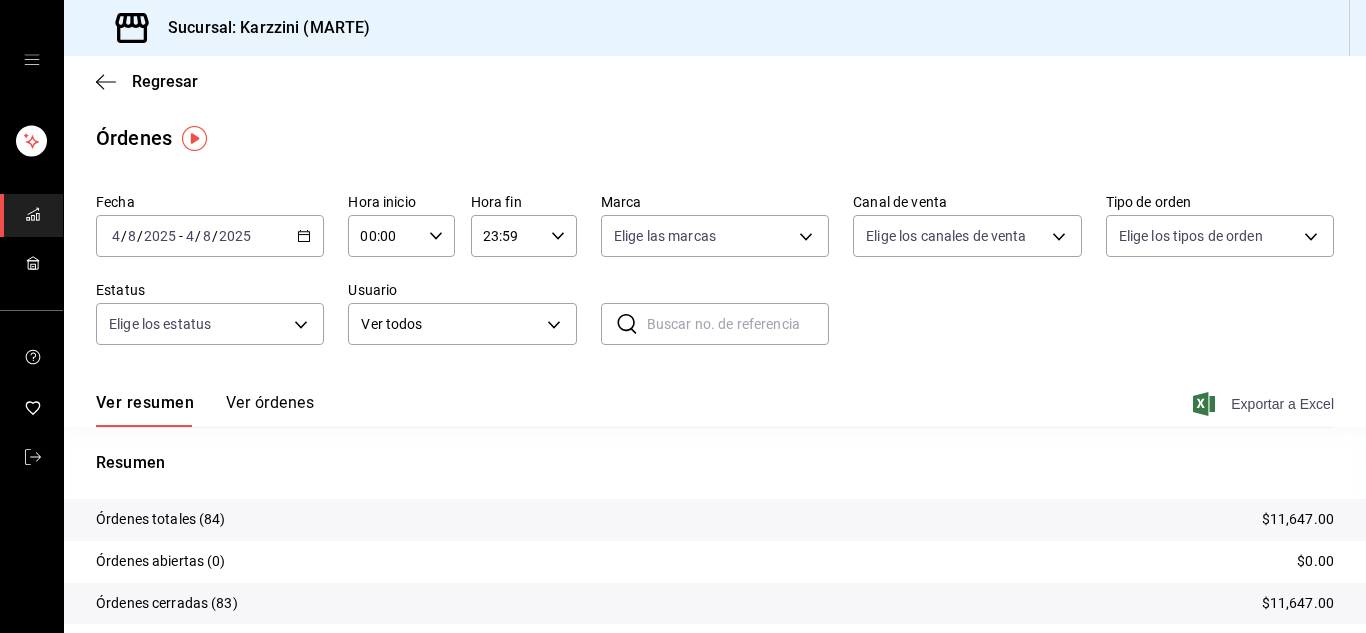 click on "Exportar a Excel" at bounding box center (1265, 404) 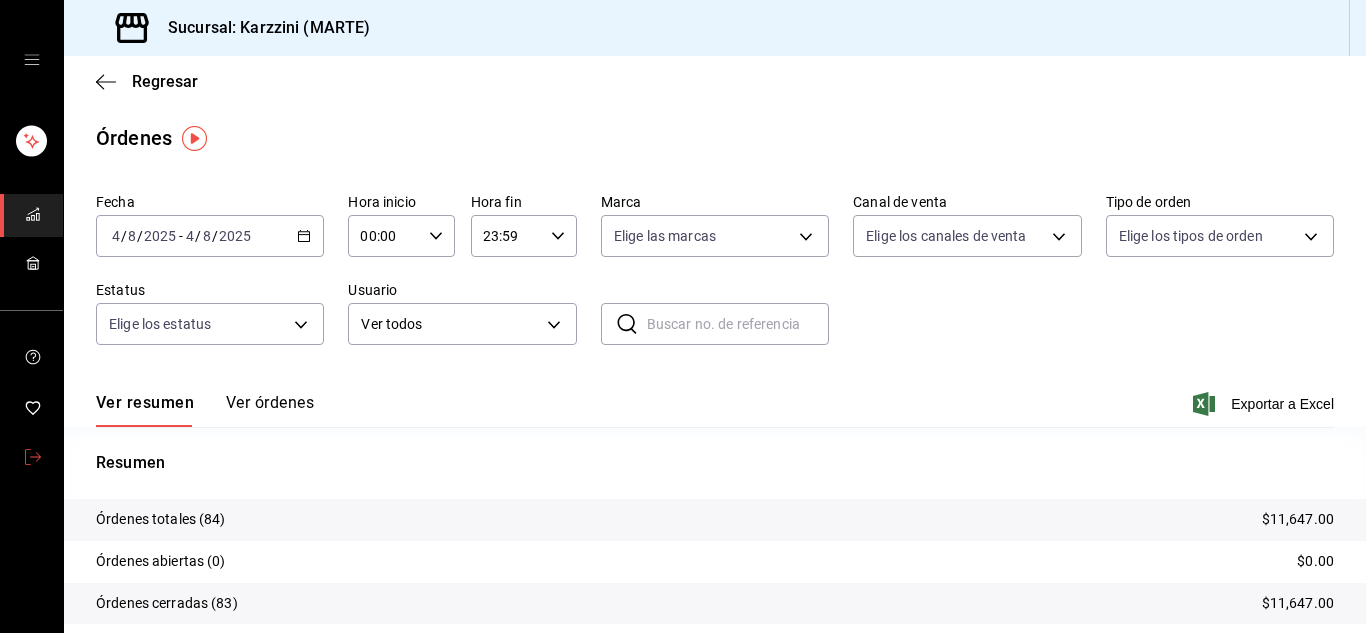 click 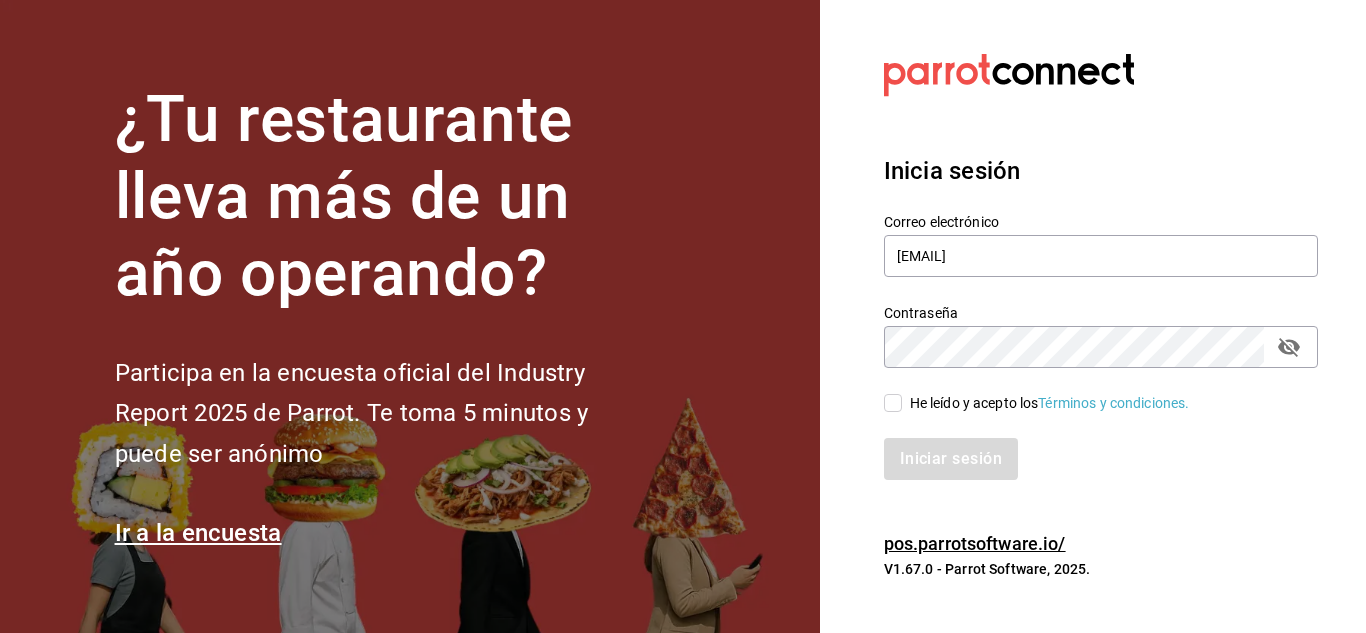 click on "He leído y acepto los  Términos y condiciones." at bounding box center [893, 403] 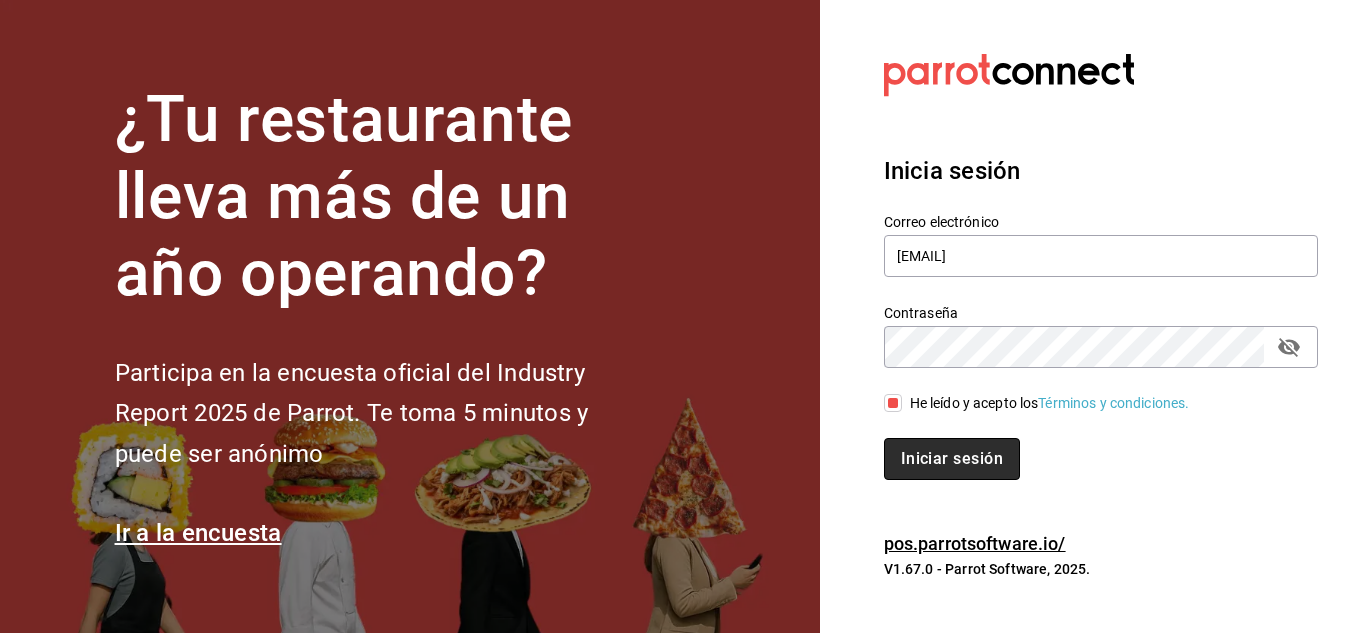 click on "Iniciar sesión" at bounding box center (952, 459) 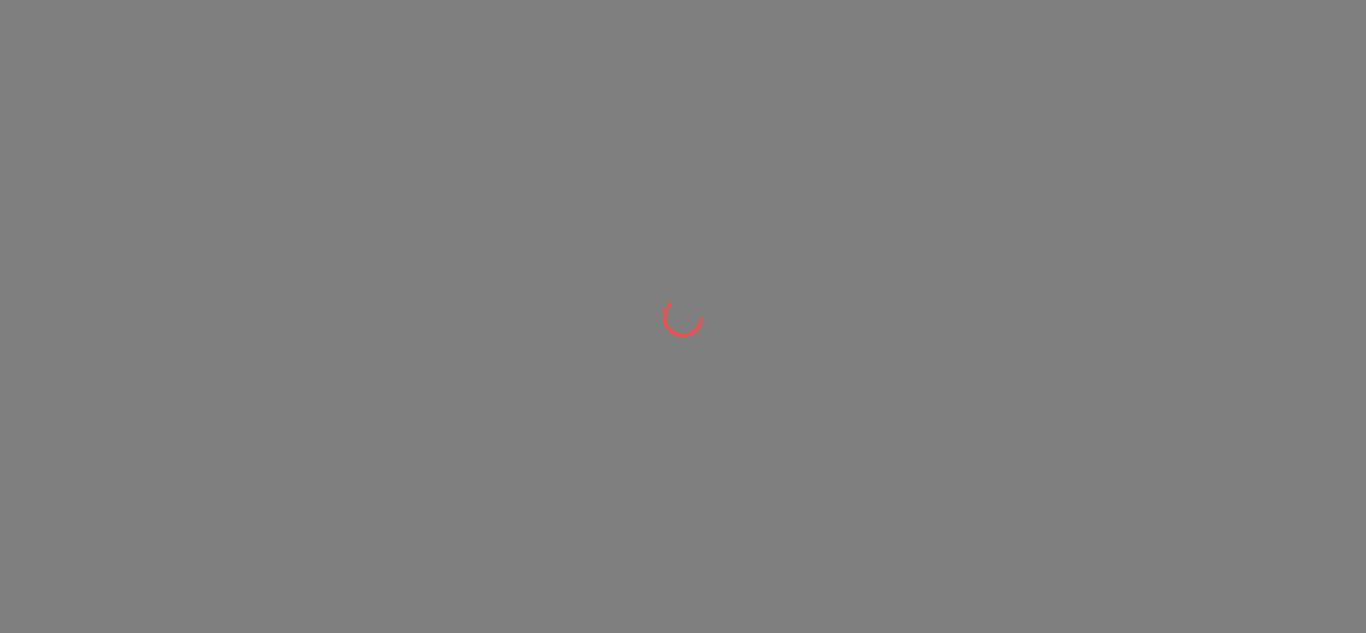 scroll, scrollTop: 0, scrollLeft: 0, axis: both 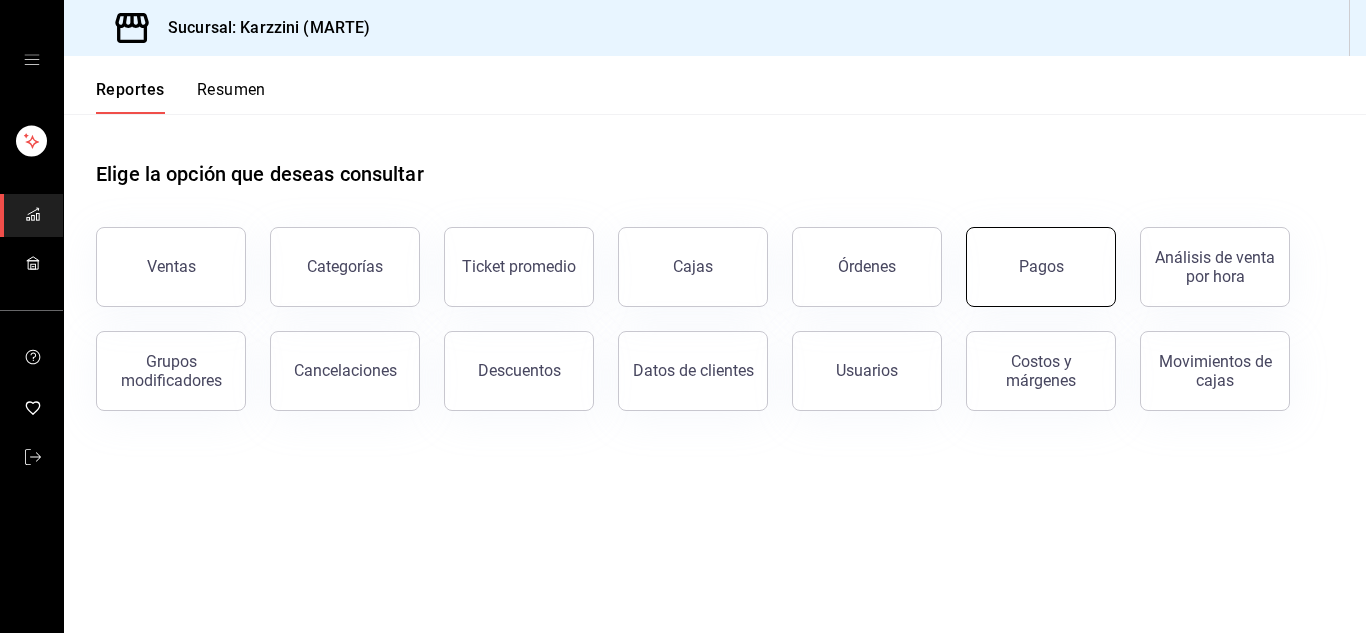 click on "Pagos" at bounding box center [1041, 266] 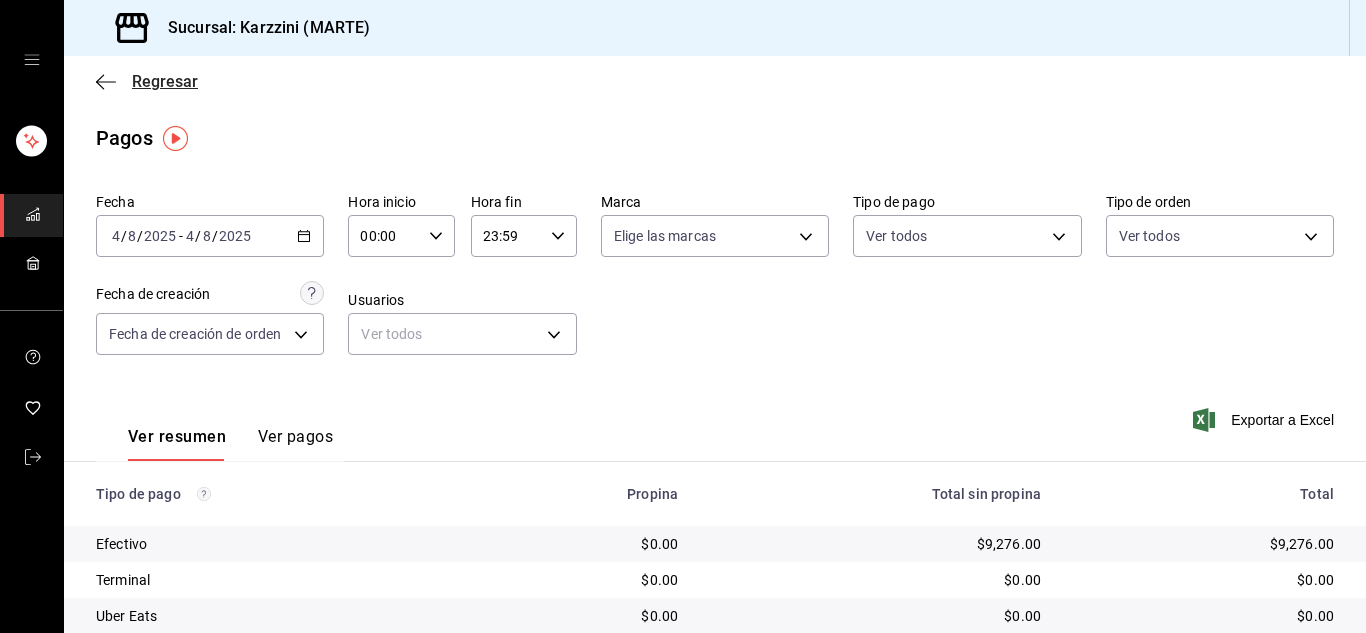 click 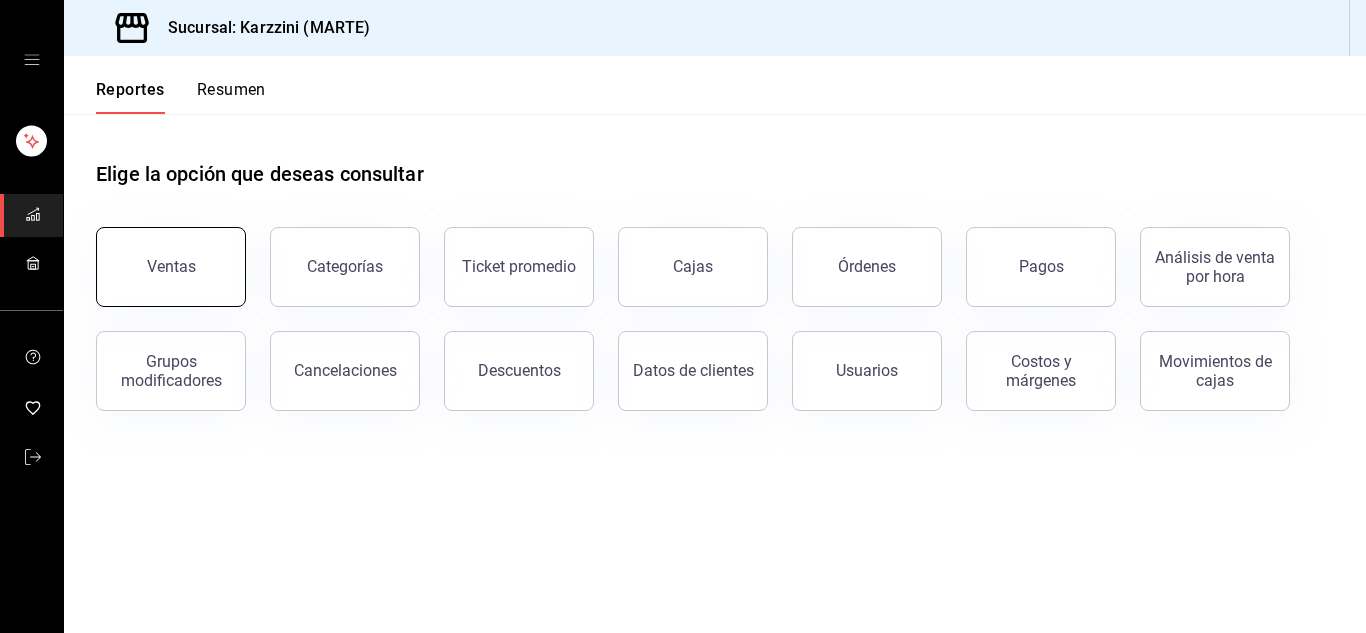click on "Ventas" at bounding box center [171, 267] 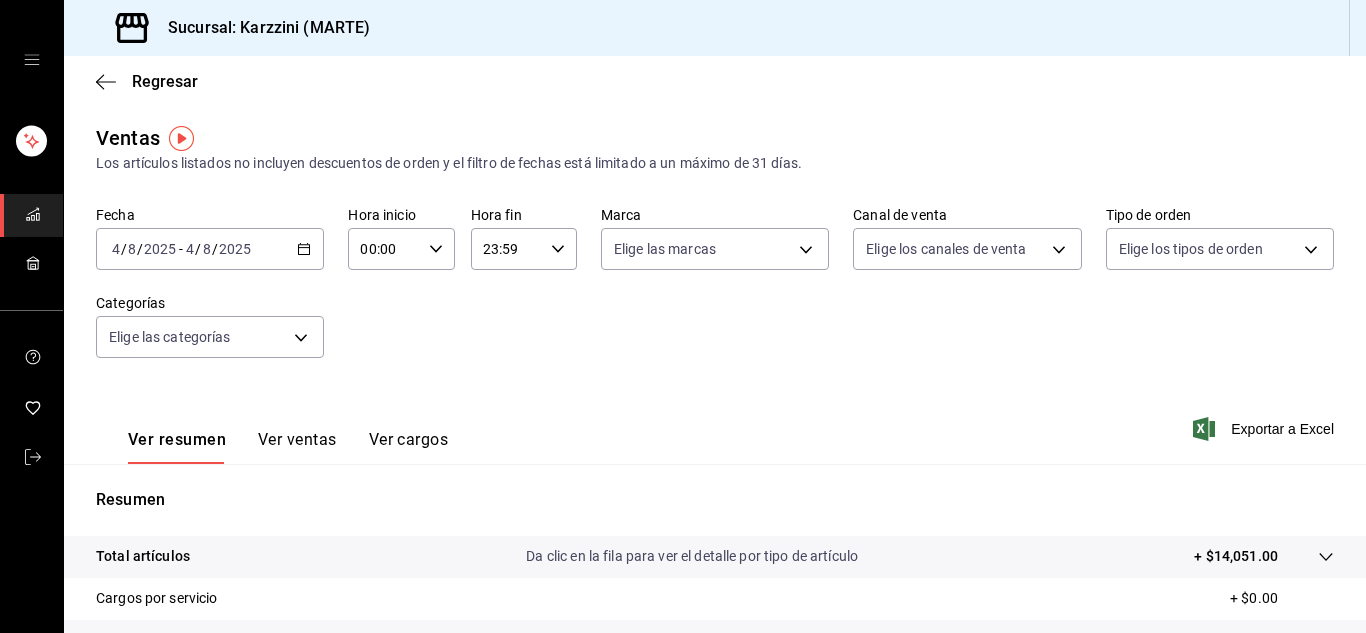 click on "Ver ventas" at bounding box center [297, 447] 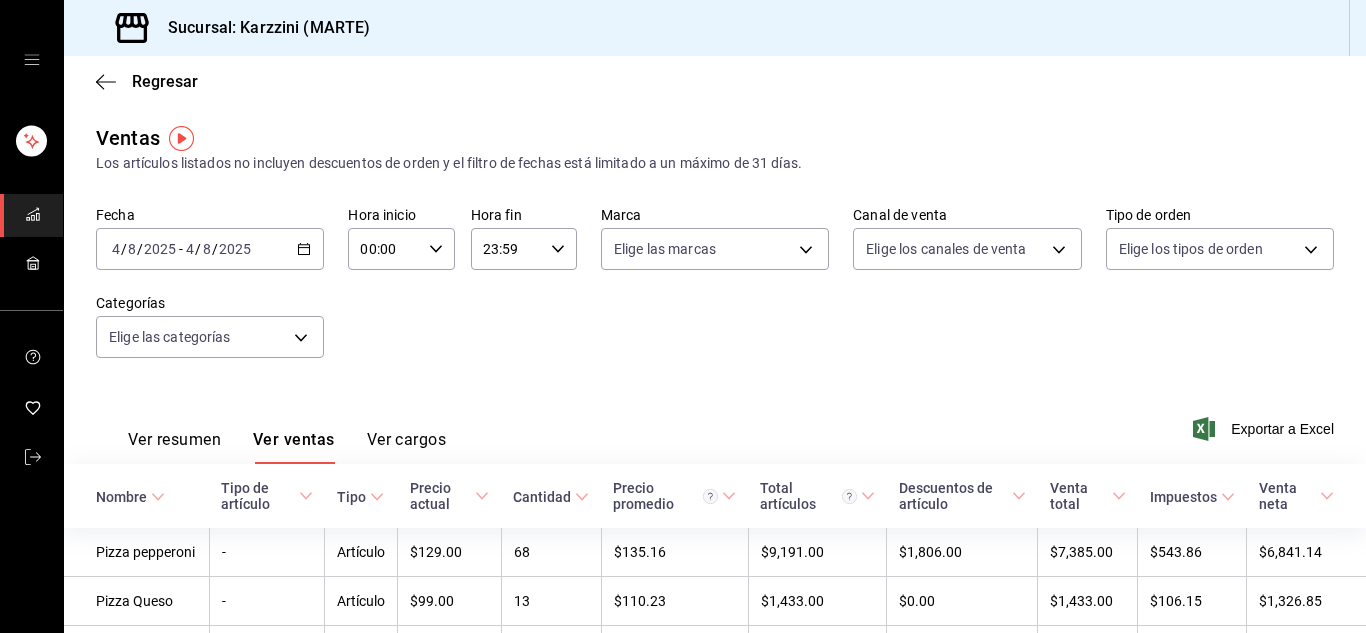 click on "Fecha 2025-08-04 4 / 8 / 2025 - 2025-08-04 4 / 8 / 2025 Hora inicio 00:00 Hora inicio Hora fin 23:59 Hora fin Marca Elige las marcas Canal de venta Elige los canales de venta Tipo de orden Elige los tipos de orden Categorías Elige las categorías" at bounding box center [715, 294] 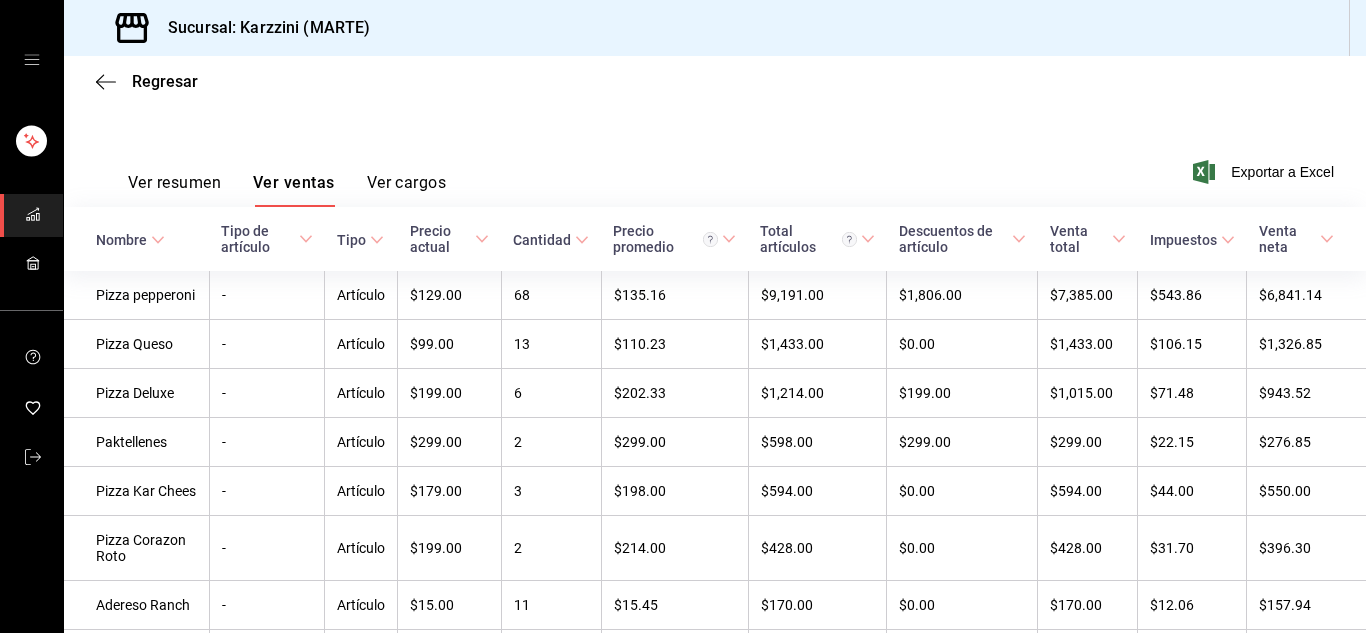 scroll, scrollTop: 267, scrollLeft: 0, axis: vertical 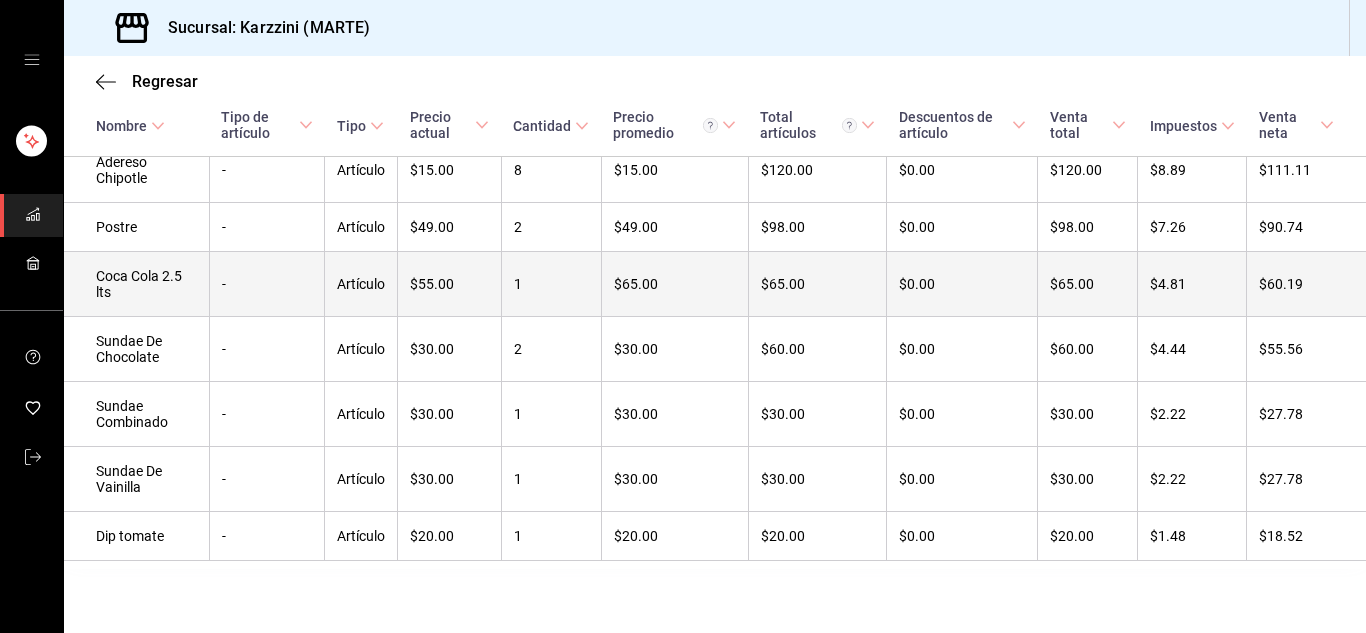 click on "-" at bounding box center (266, 284) 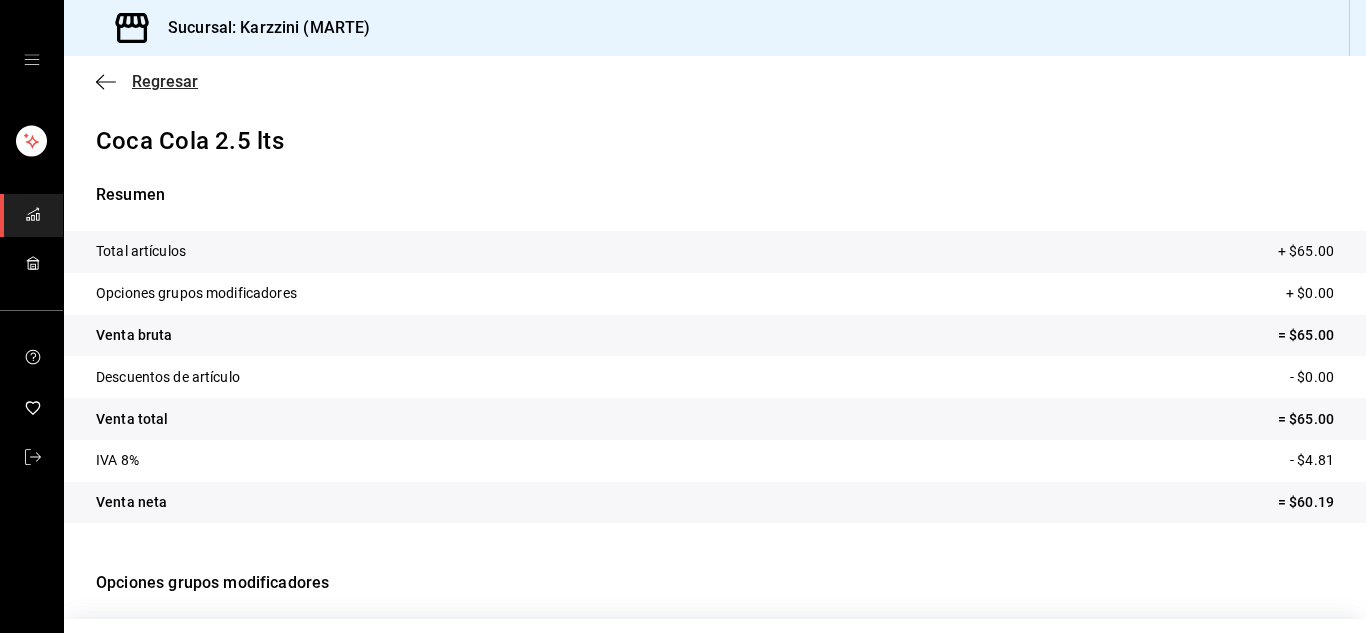 click 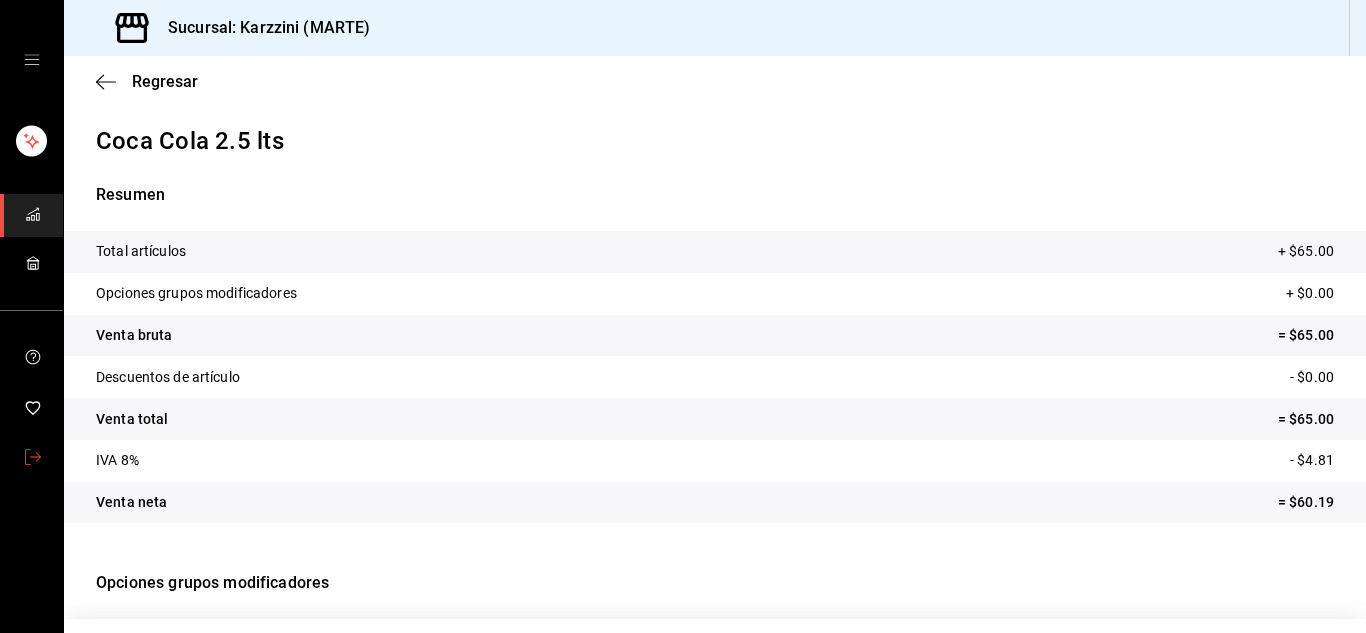 click 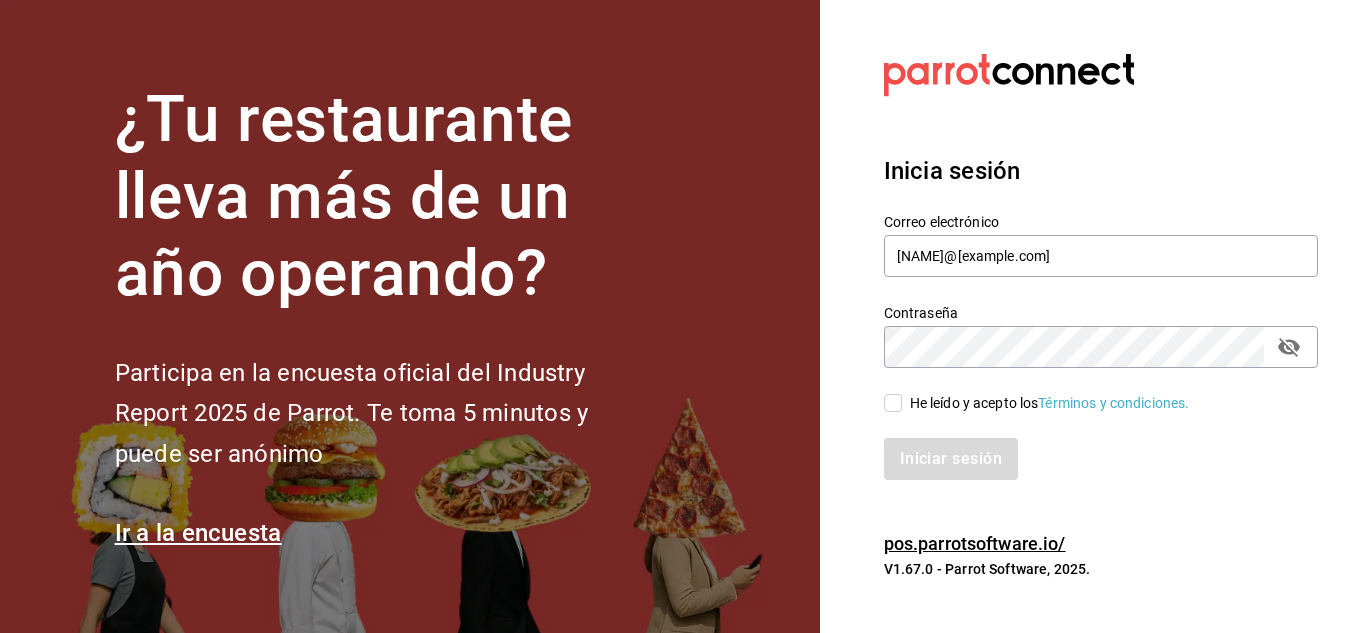 click on "He leído y acepto los  Términos y condiciones." at bounding box center [893, 403] 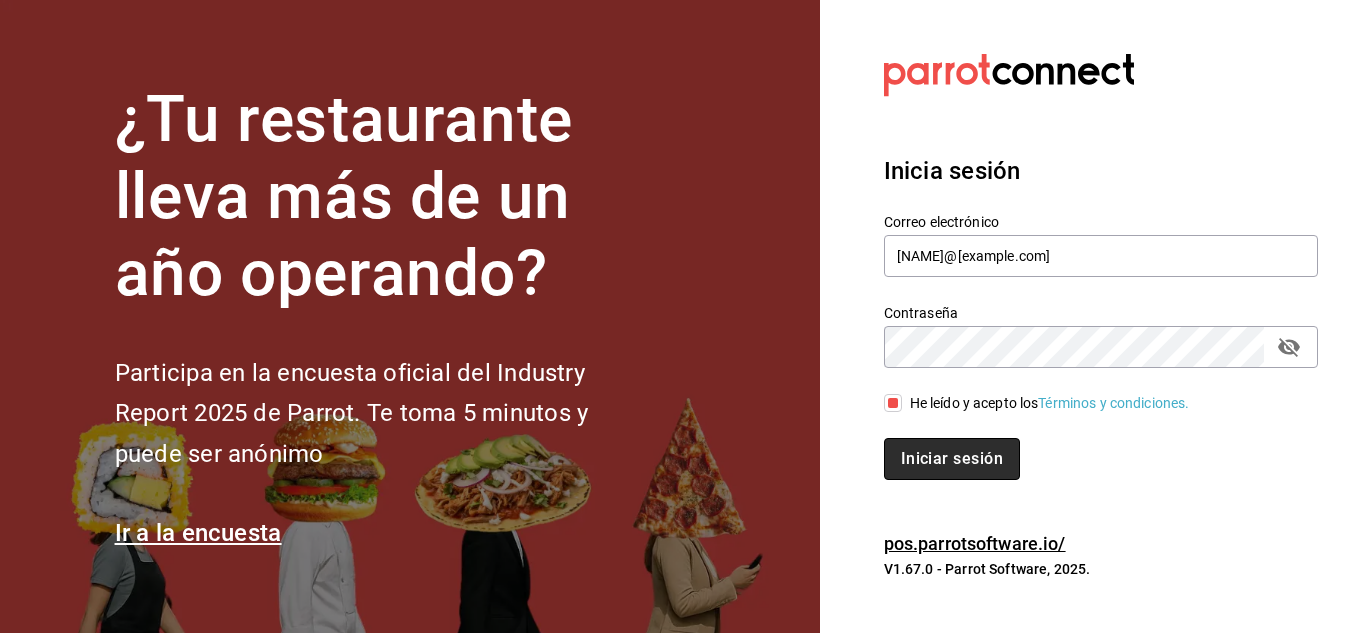 click on "Iniciar sesión" at bounding box center (952, 459) 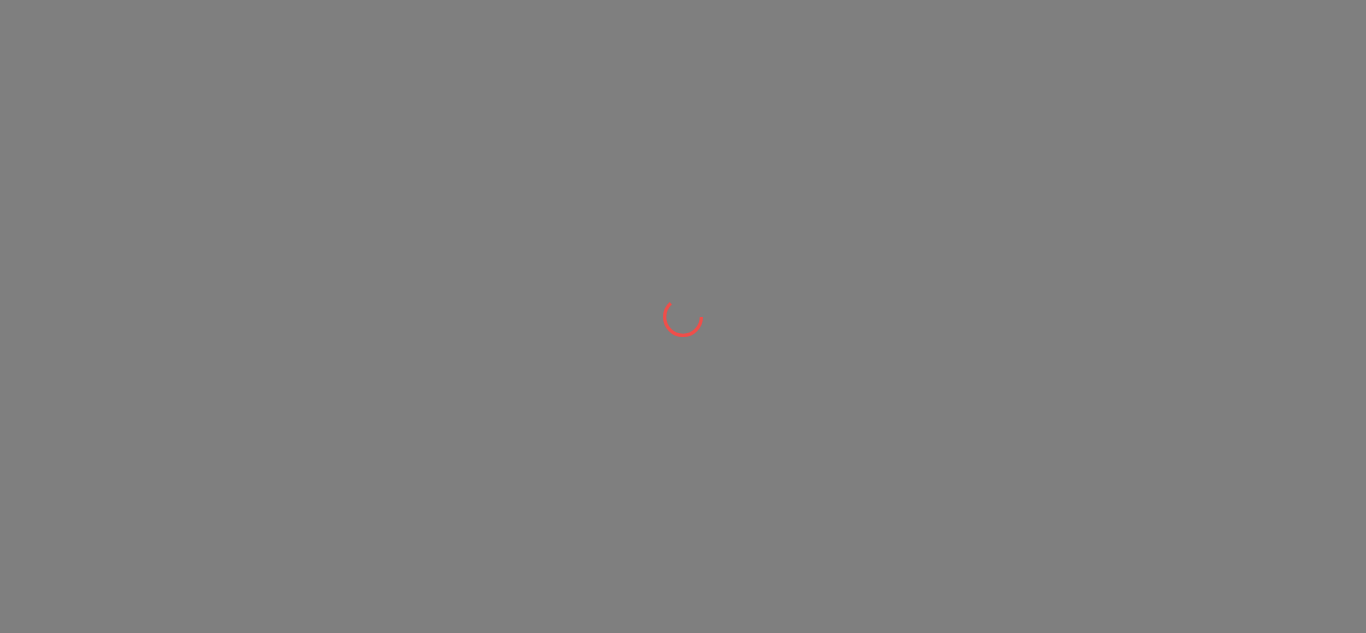 scroll, scrollTop: 0, scrollLeft: 0, axis: both 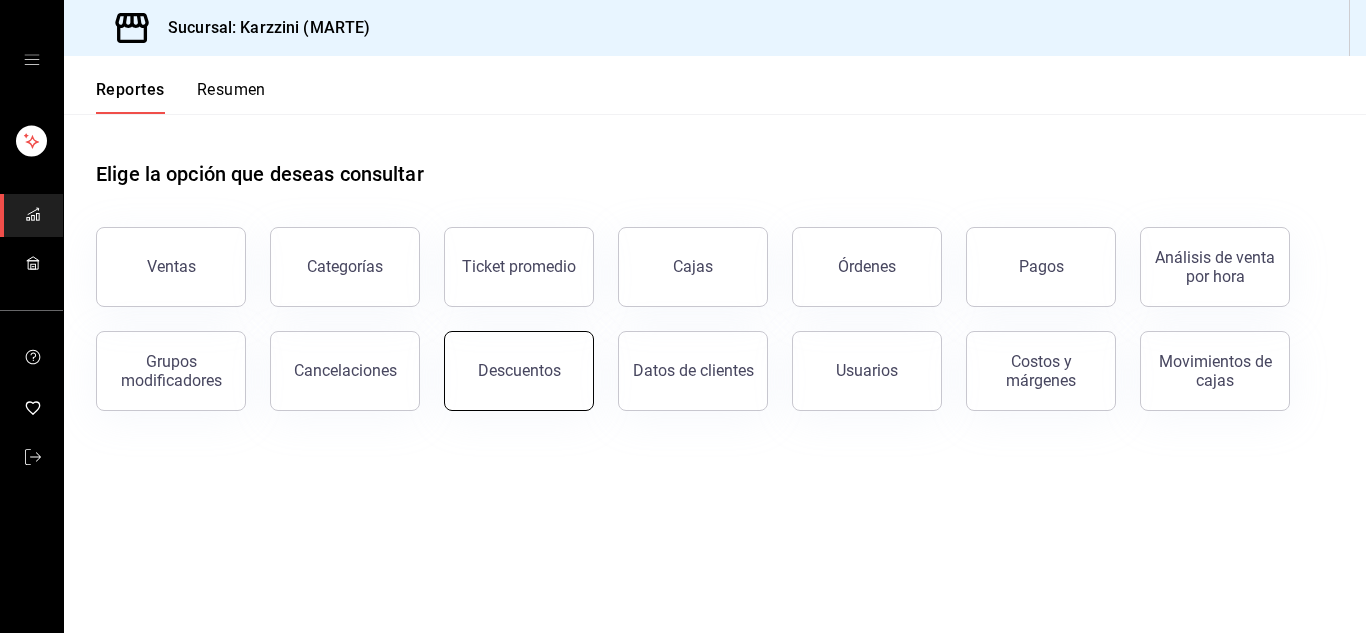 click on "Descuentos" at bounding box center (519, 370) 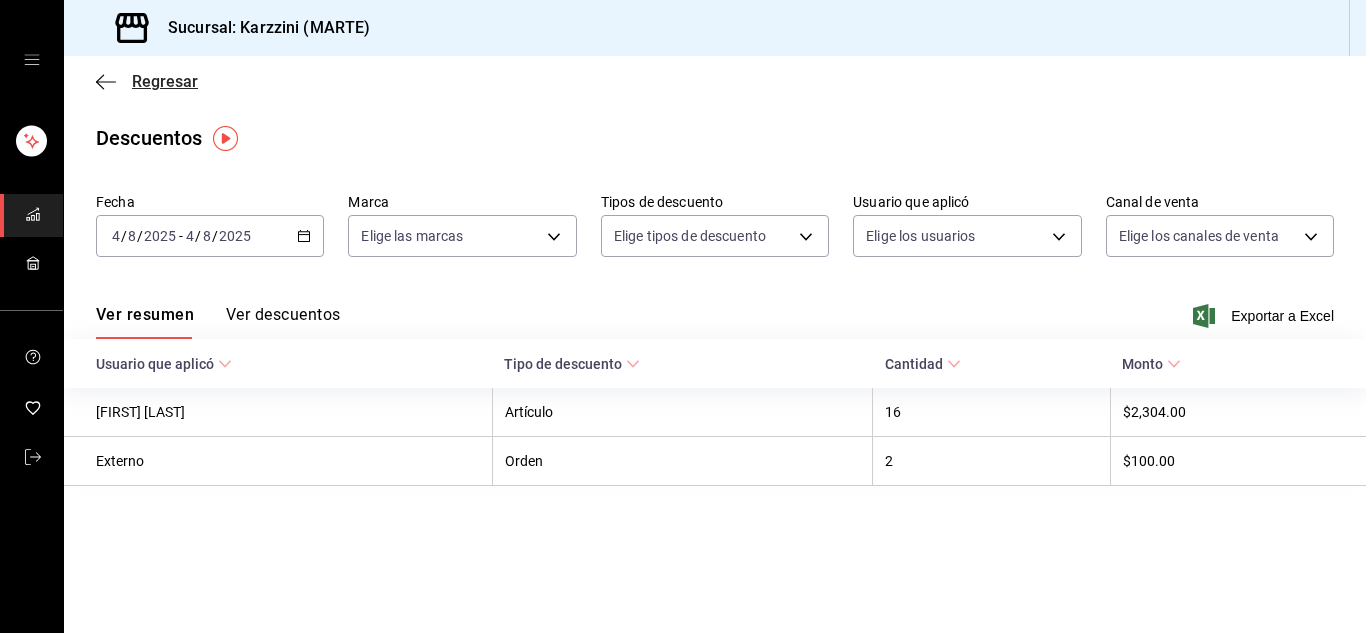 click 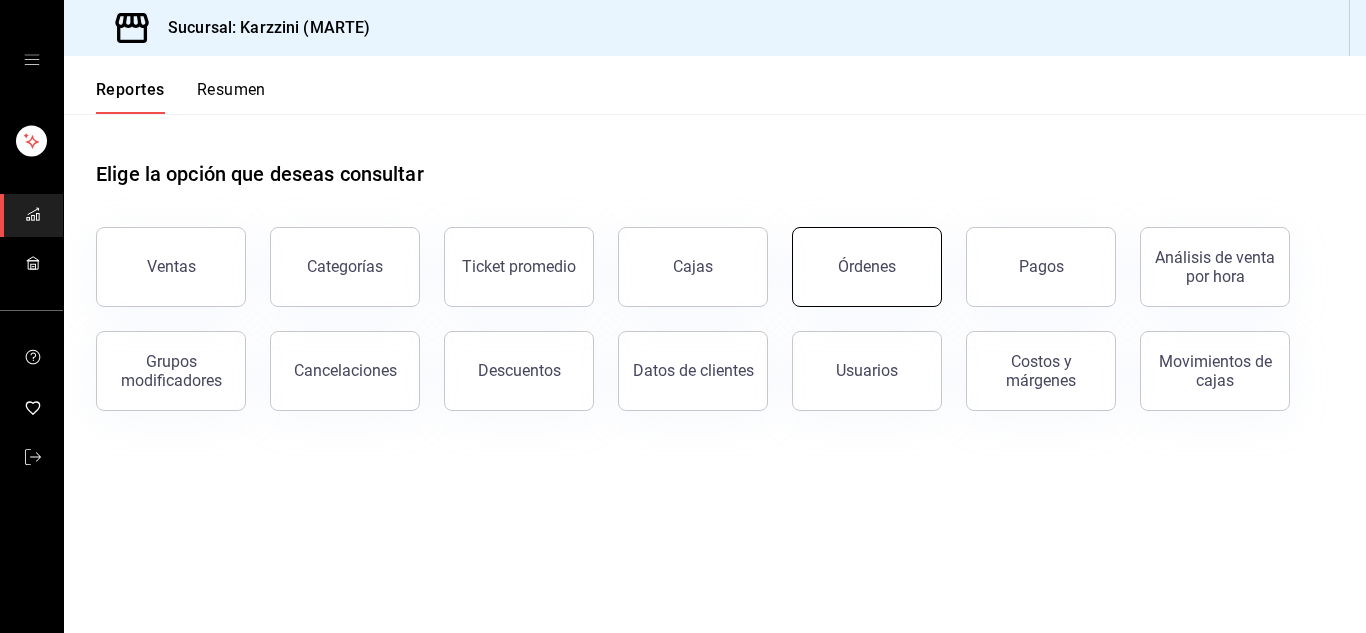 click on "Órdenes" at bounding box center (867, 267) 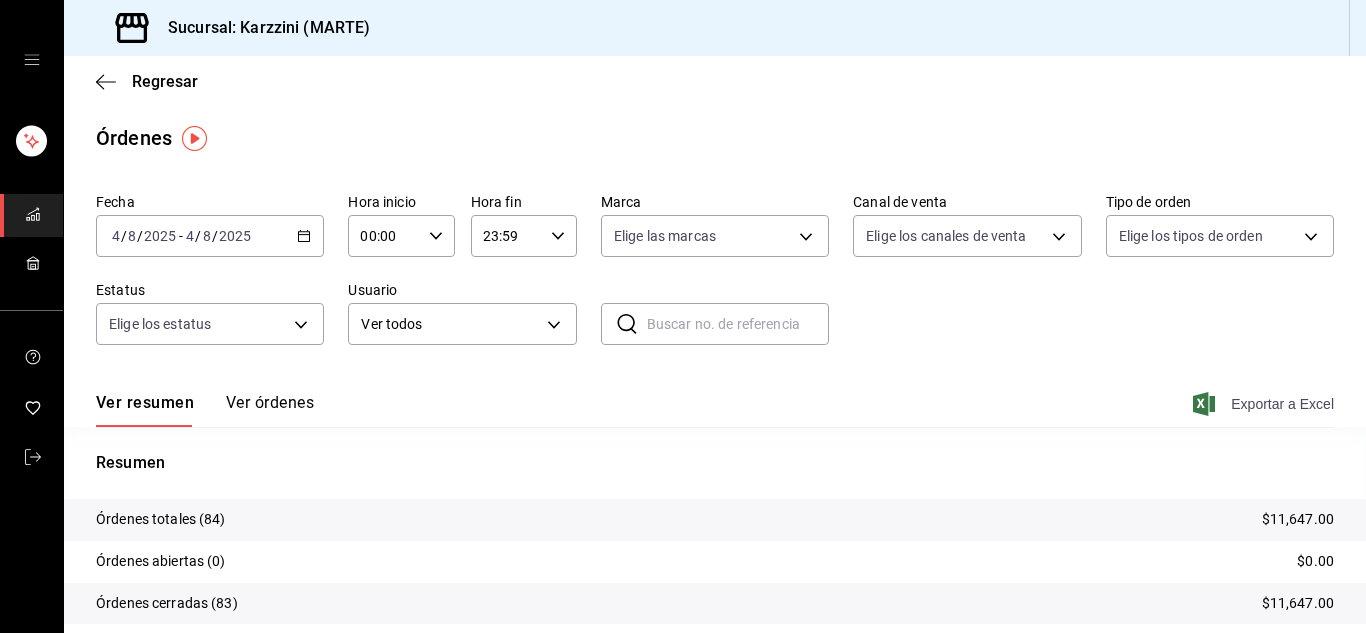 click on "Exportar a Excel" at bounding box center (1265, 404) 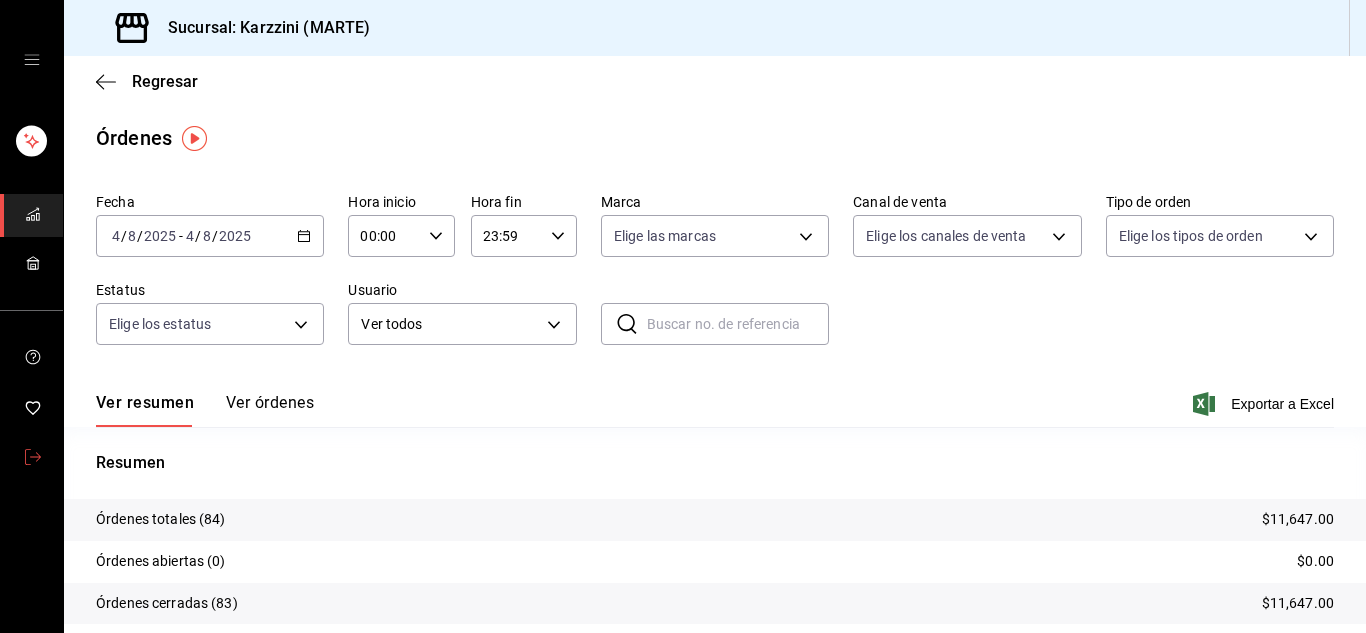 click at bounding box center (31, 458) 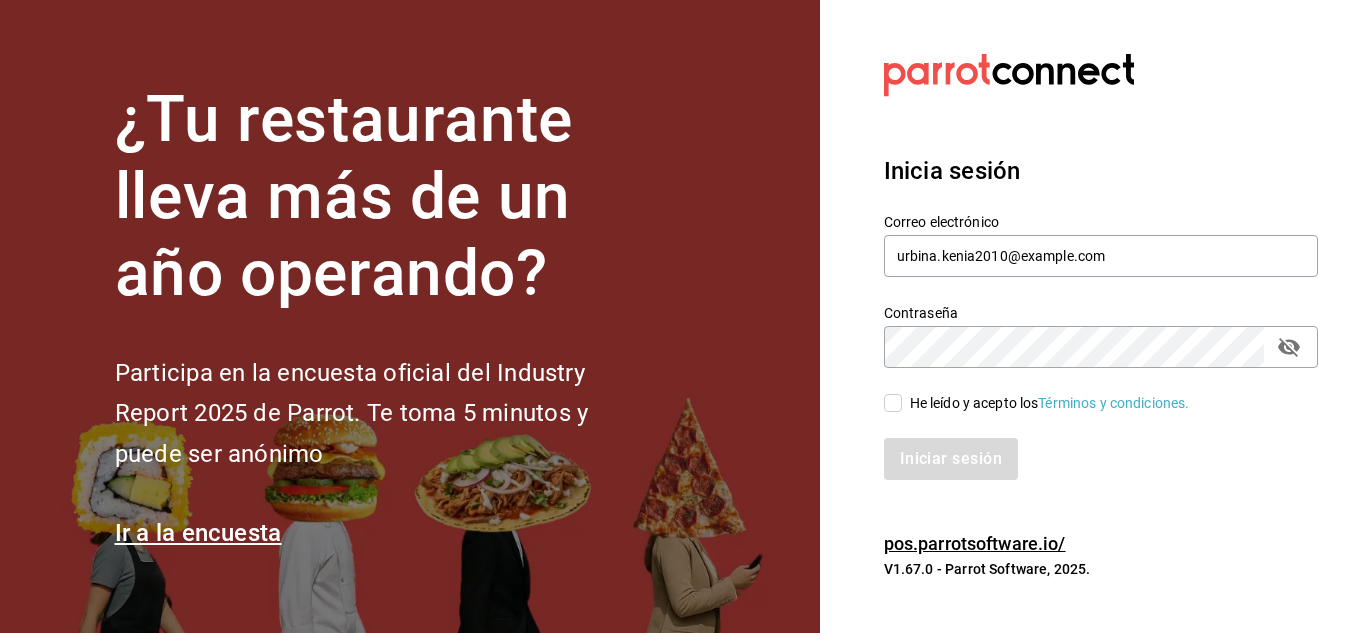 click on "He leído y acepto los  Términos y condiciones." at bounding box center [893, 403] 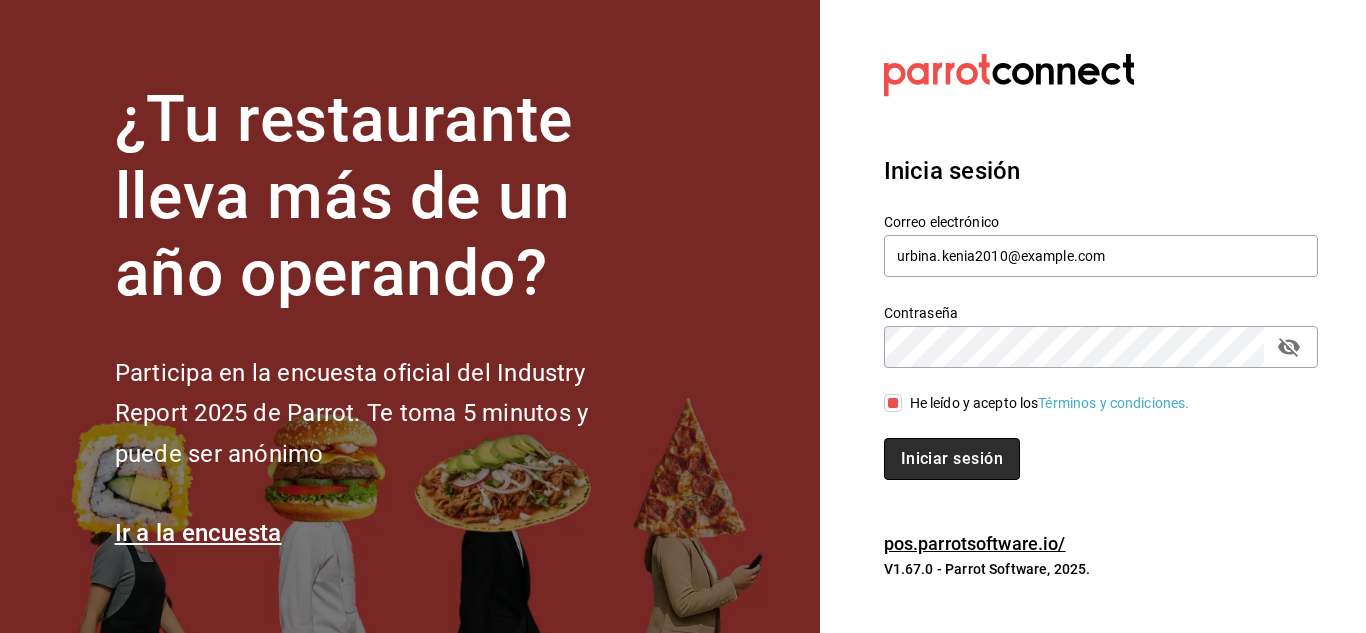 click on "Iniciar sesión" at bounding box center (952, 459) 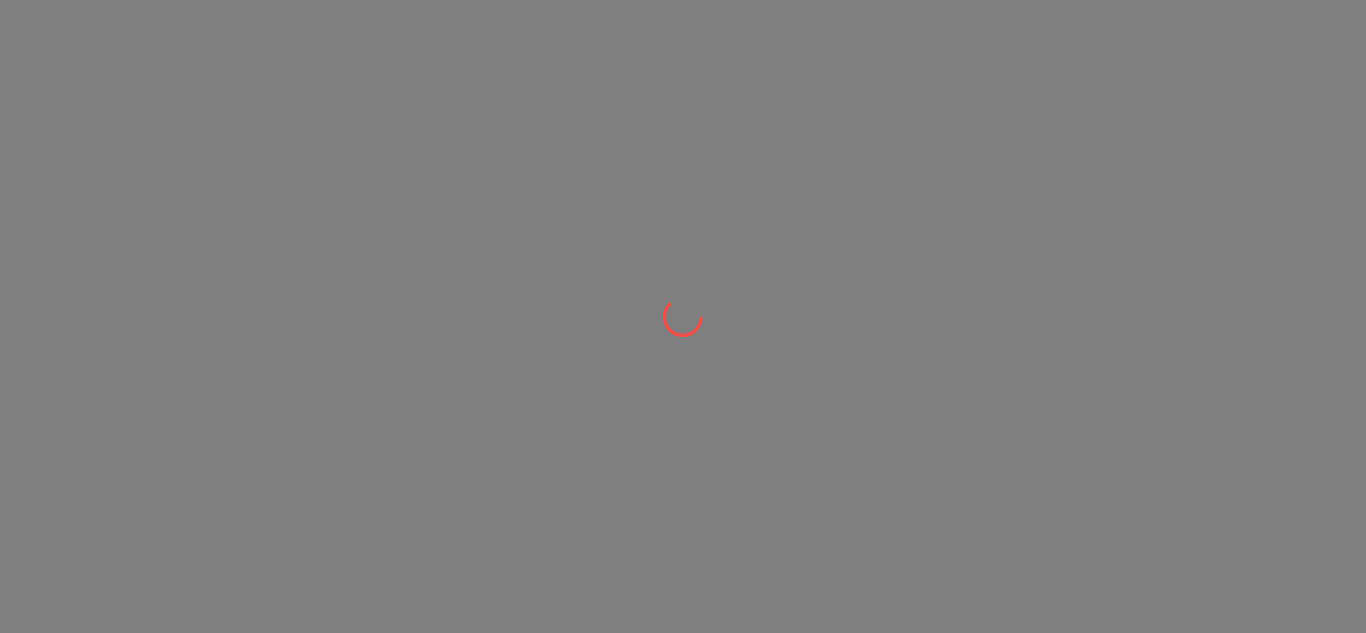 scroll, scrollTop: 0, scrollLeft: 0, axis: both 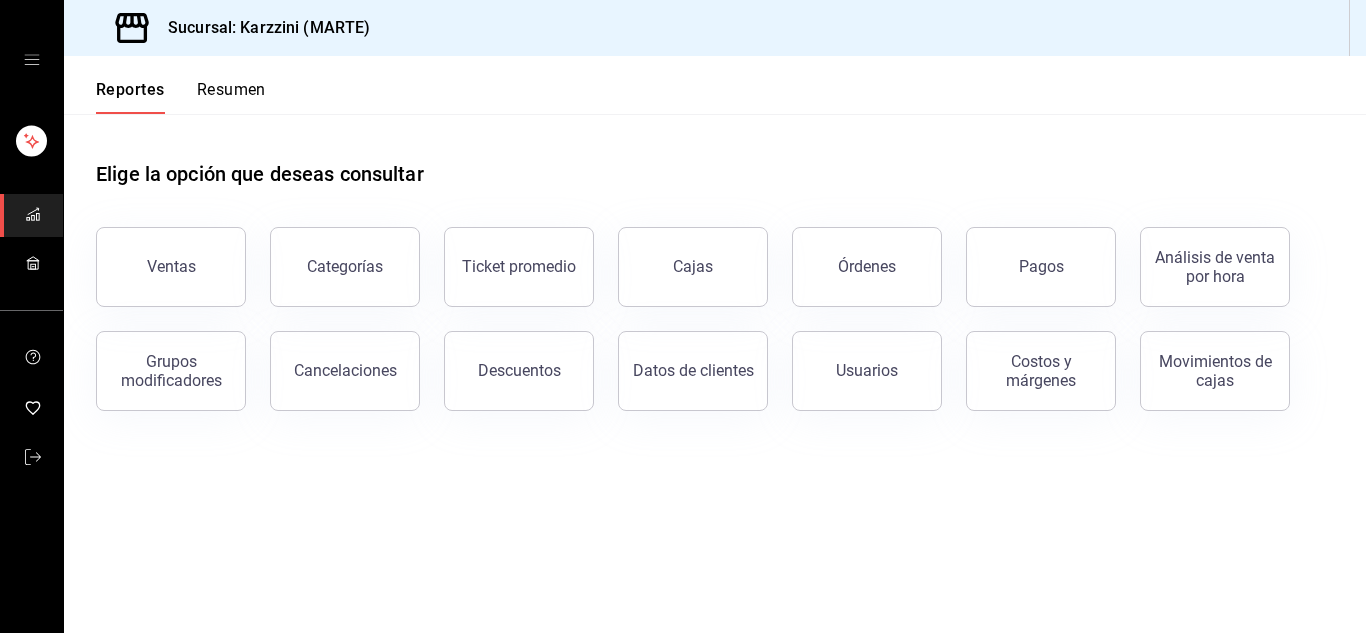 click on "Análisis de venta por hora" at bounding box center (1203, 255) 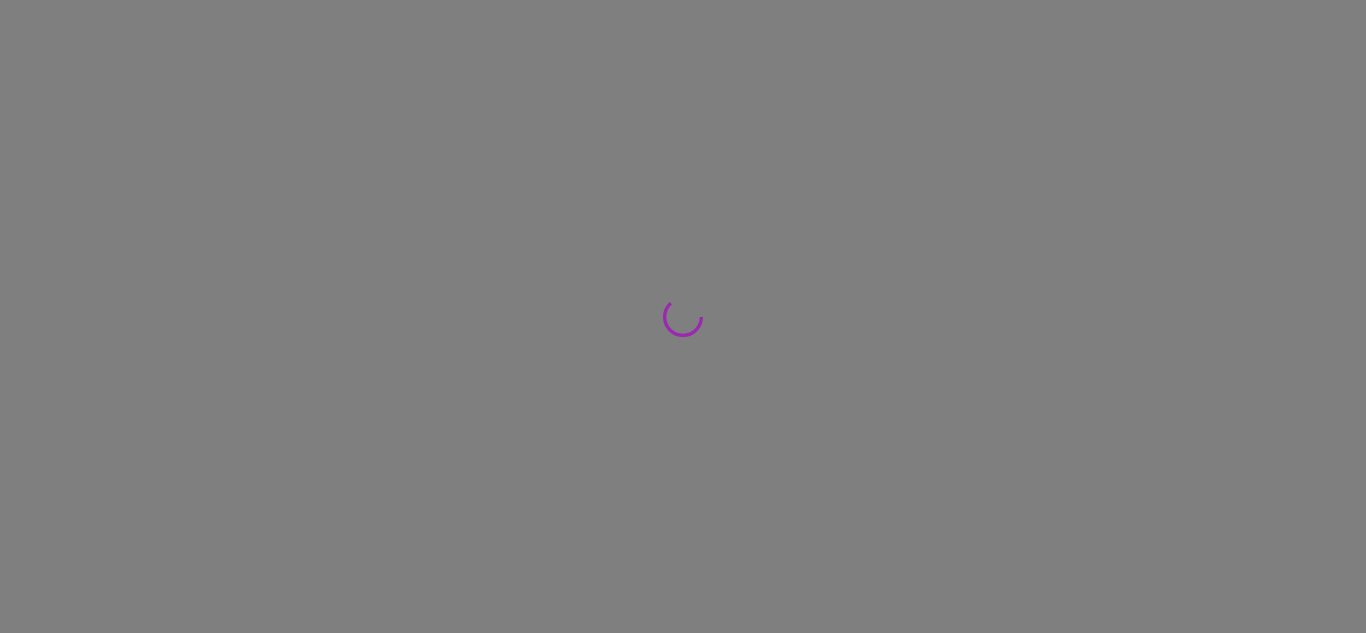 click at bounding box center (683, 316) 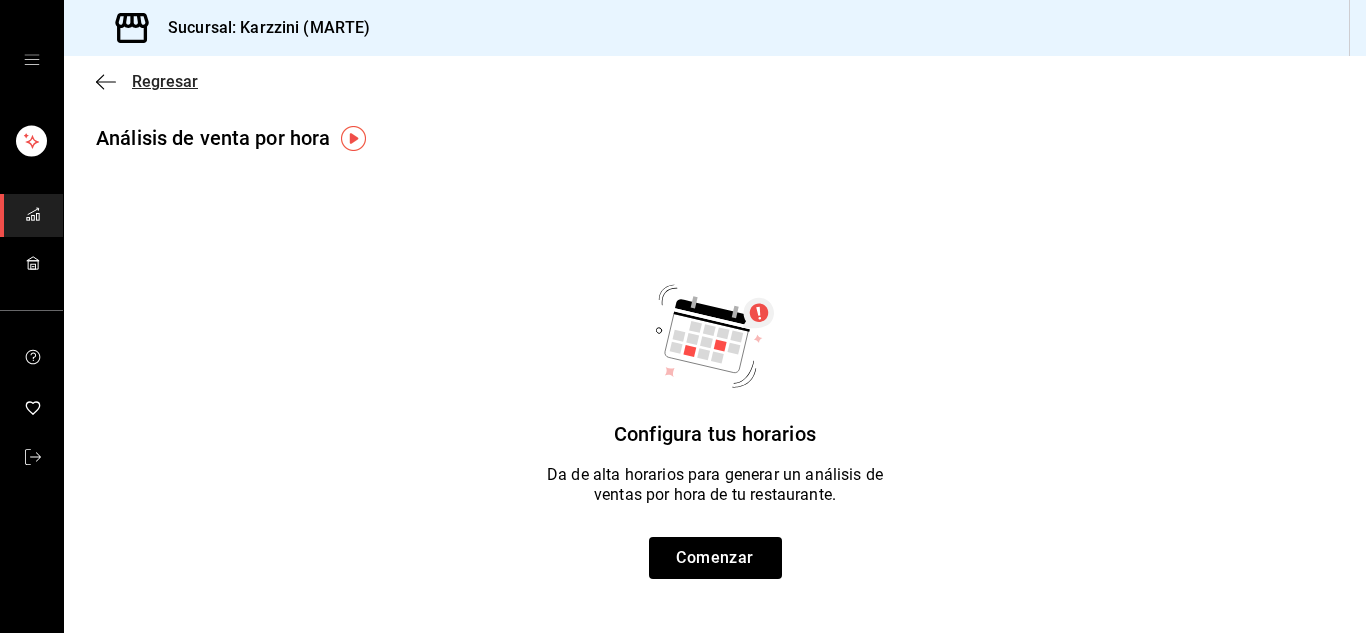 click on "Regresar" at bounding box center (147, 81) 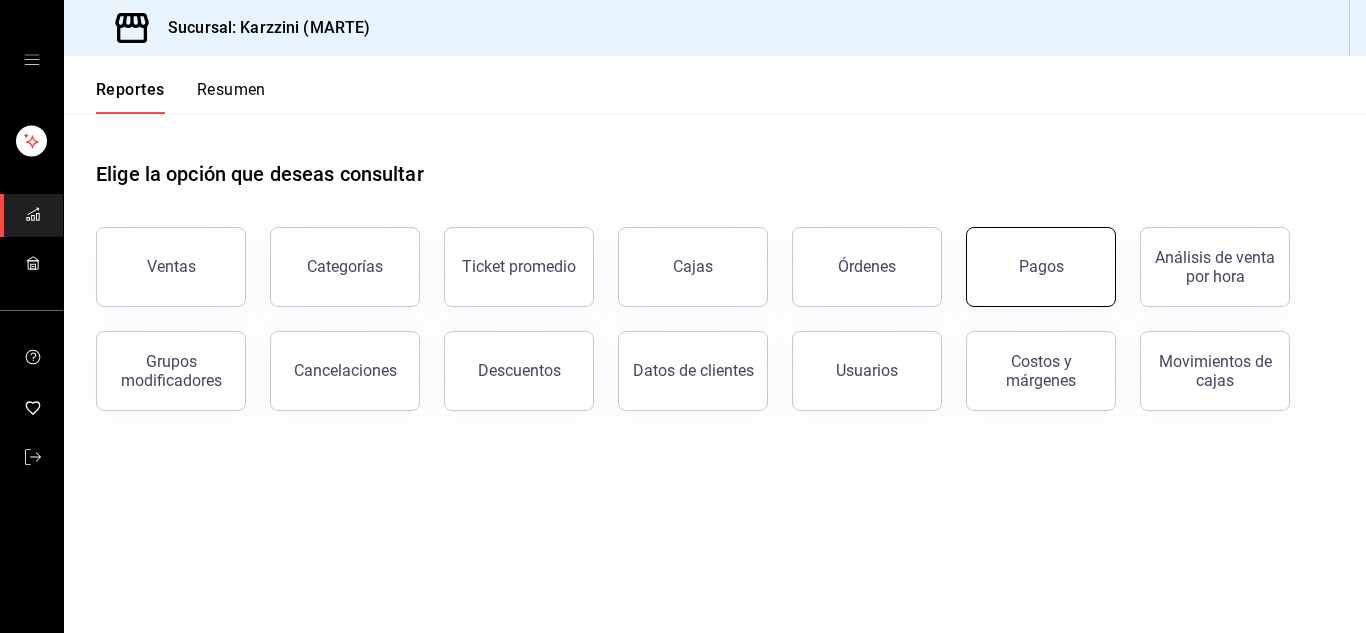 click on "Pagos" at bounding box center [1041, 267] 